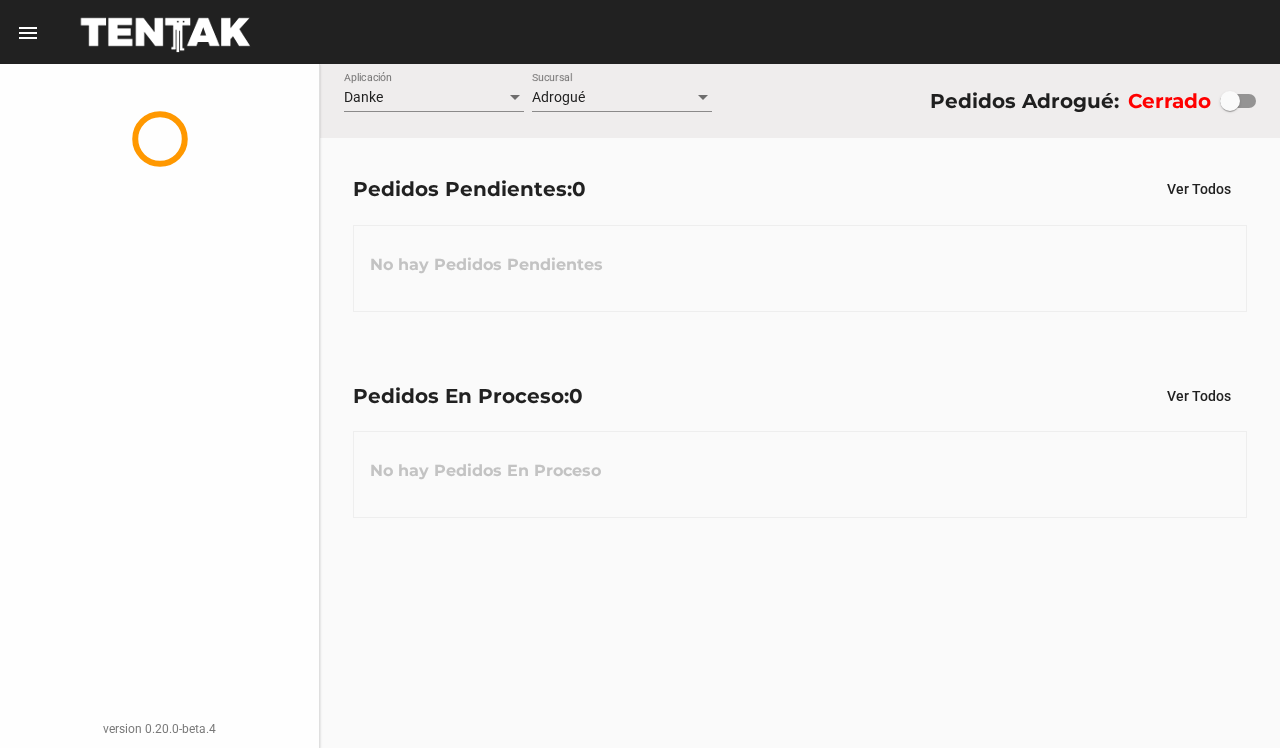 scroll, scrollTop: 0, scrollLeft: 0, axis: both 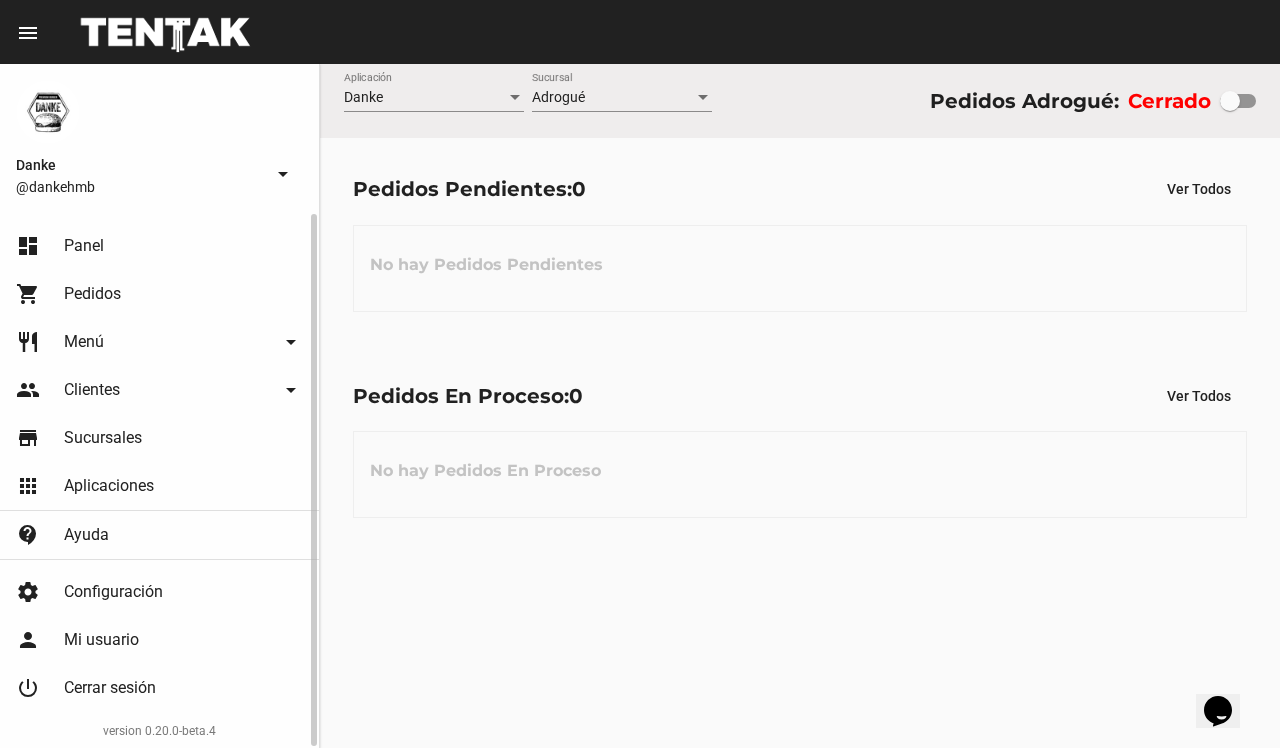 click on "restaurant Menú arrow_drop_down" 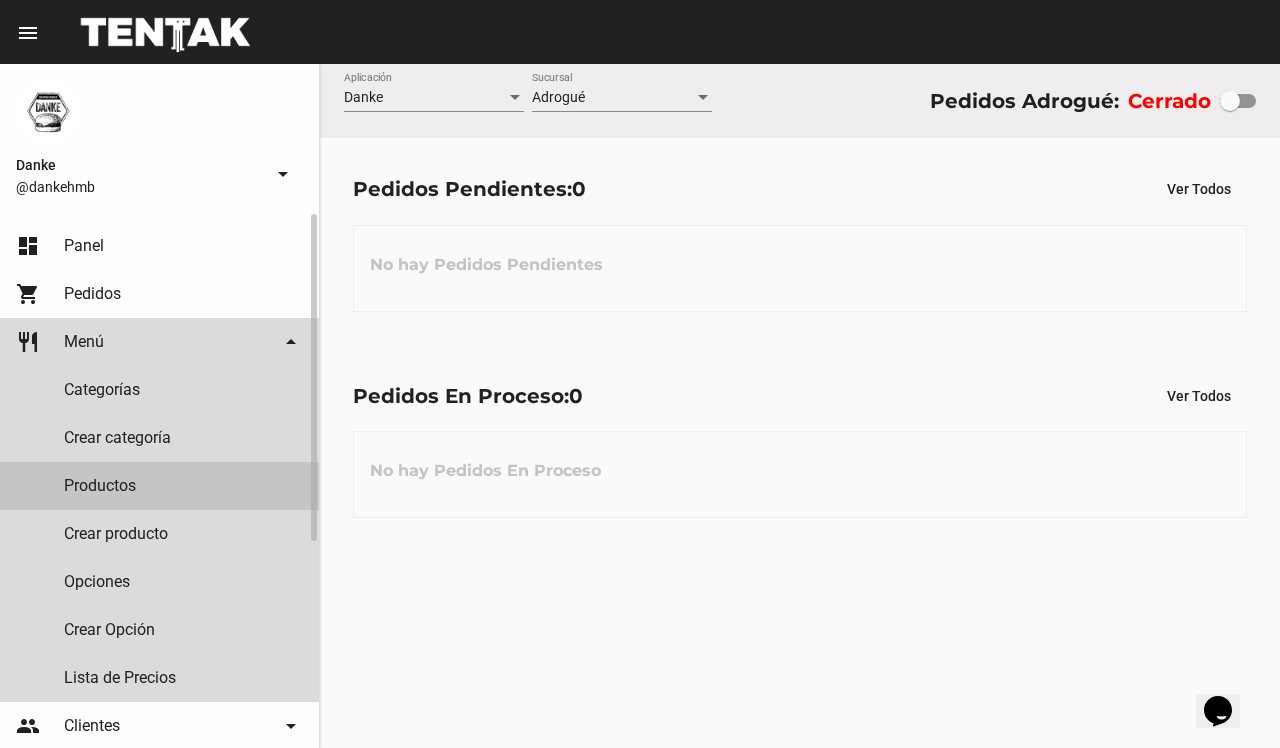 click on "Productos" 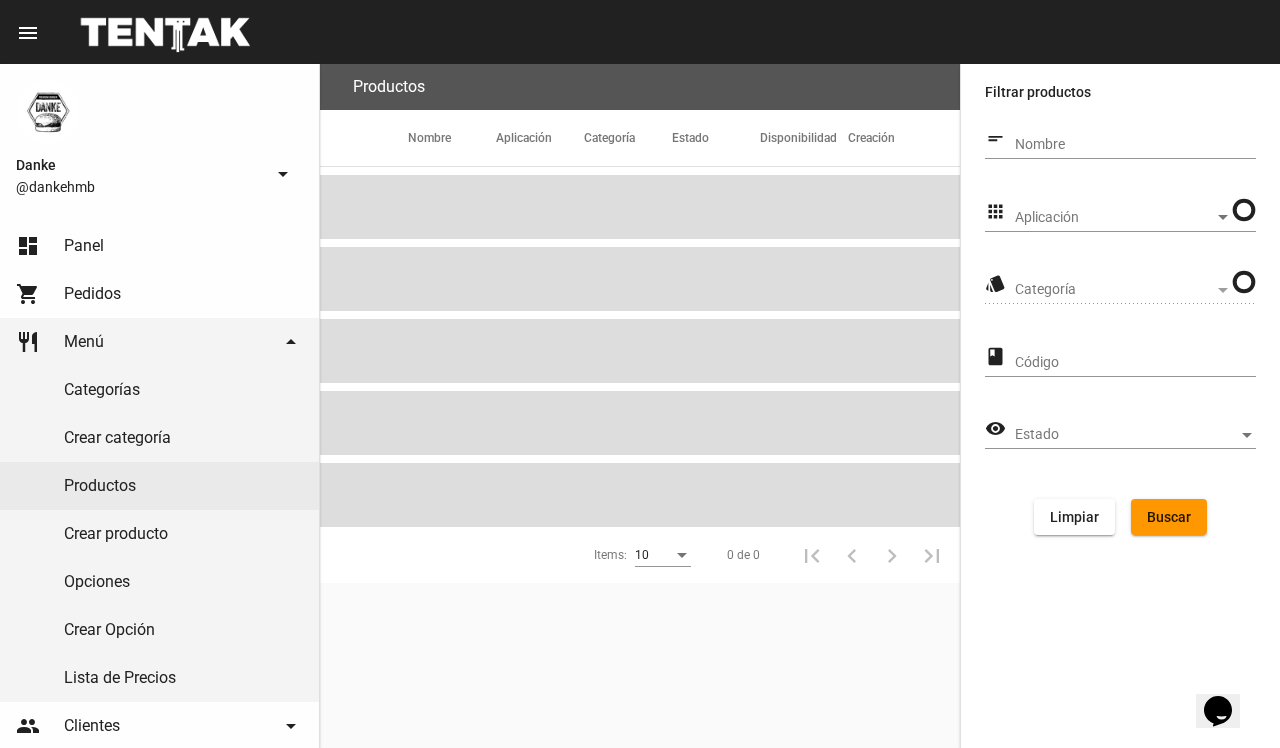 click on "Aplicación Aplicación" 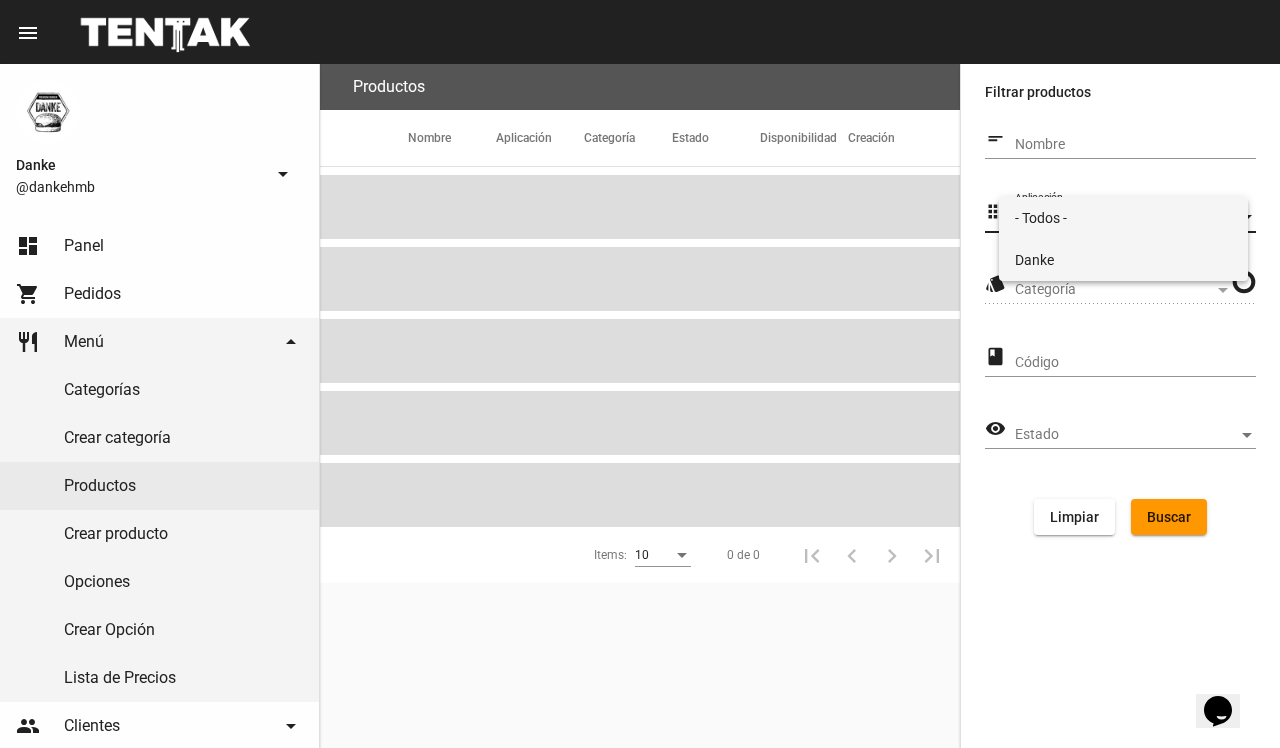 click on "Danke" at bounding box center [1123, 260] 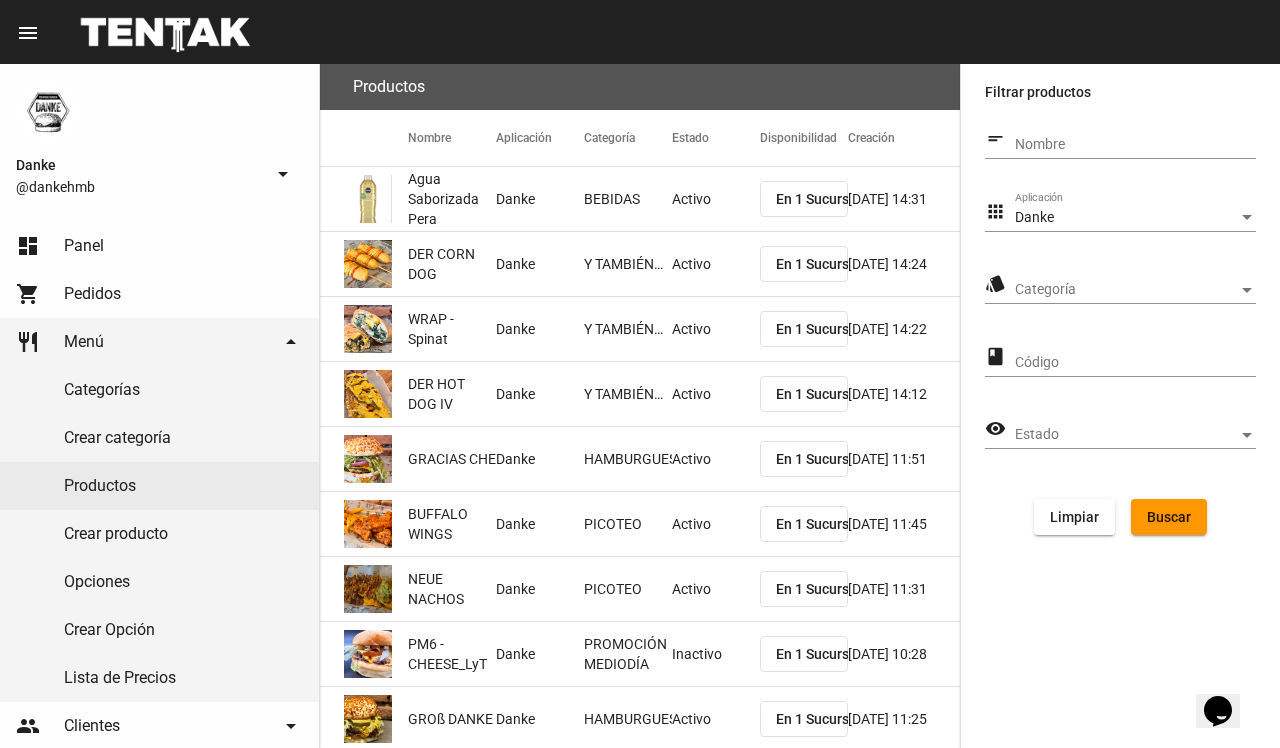 click on "Categoría Categoría" 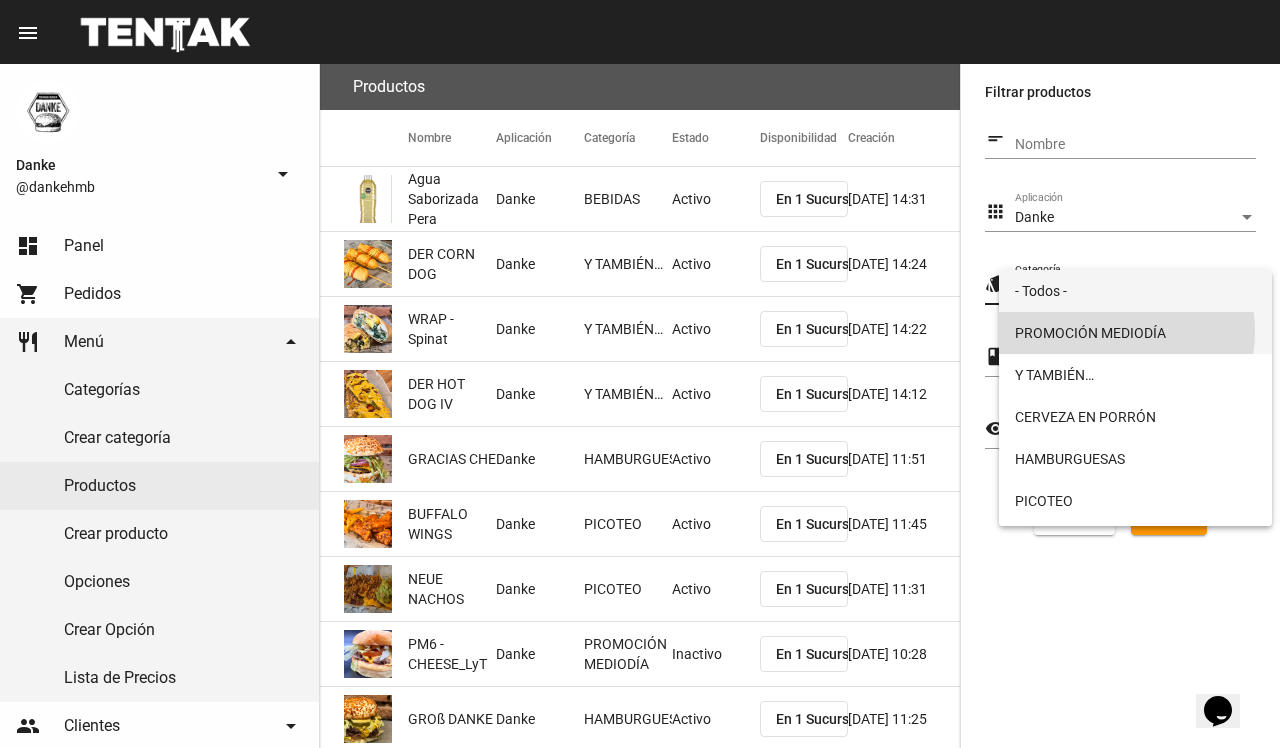 click on "PROMOCIÓN MEDIODÍA" at bounding box center [1135, 333] 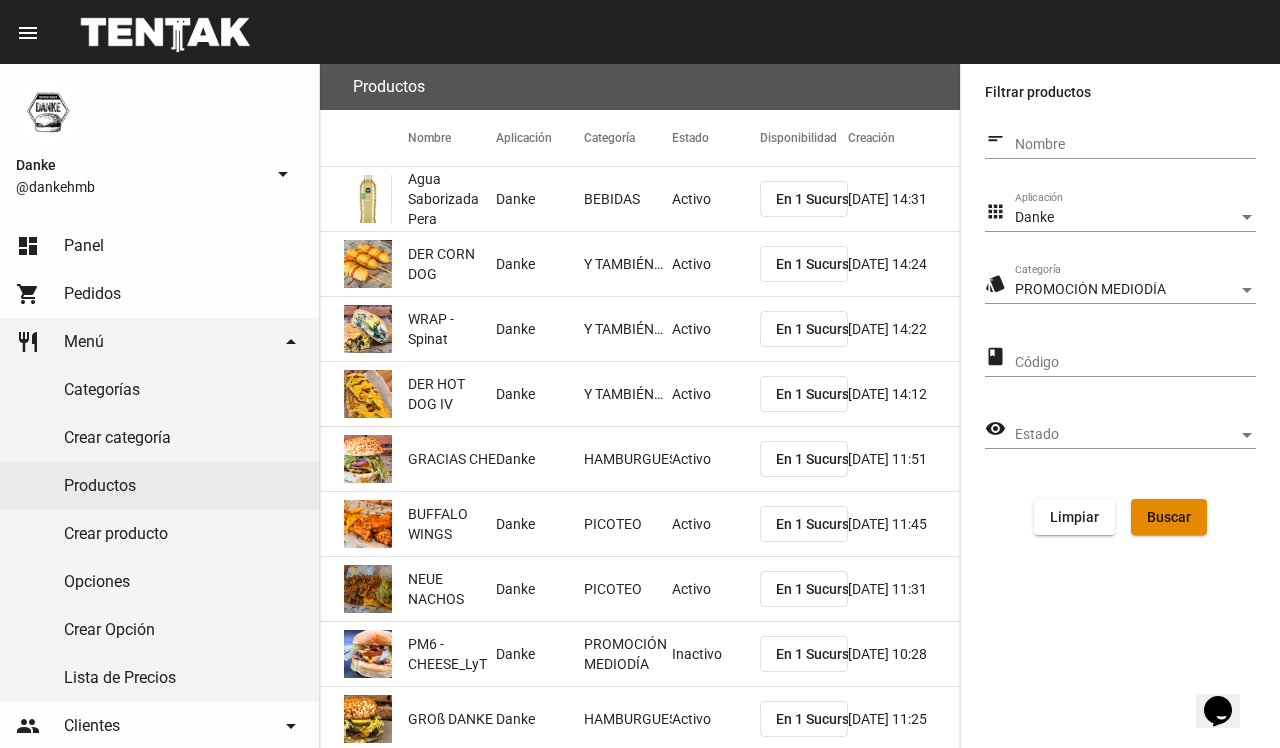 click on "Buscar" 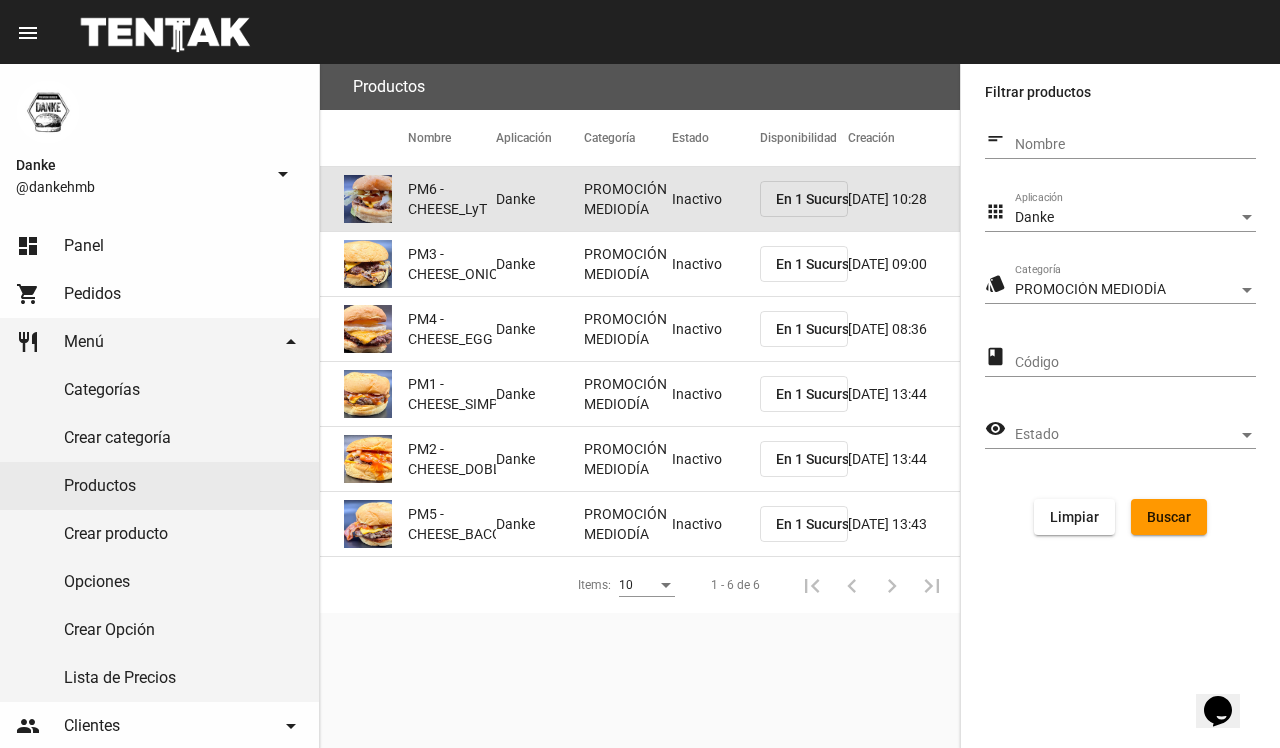 click on "Inactivo" 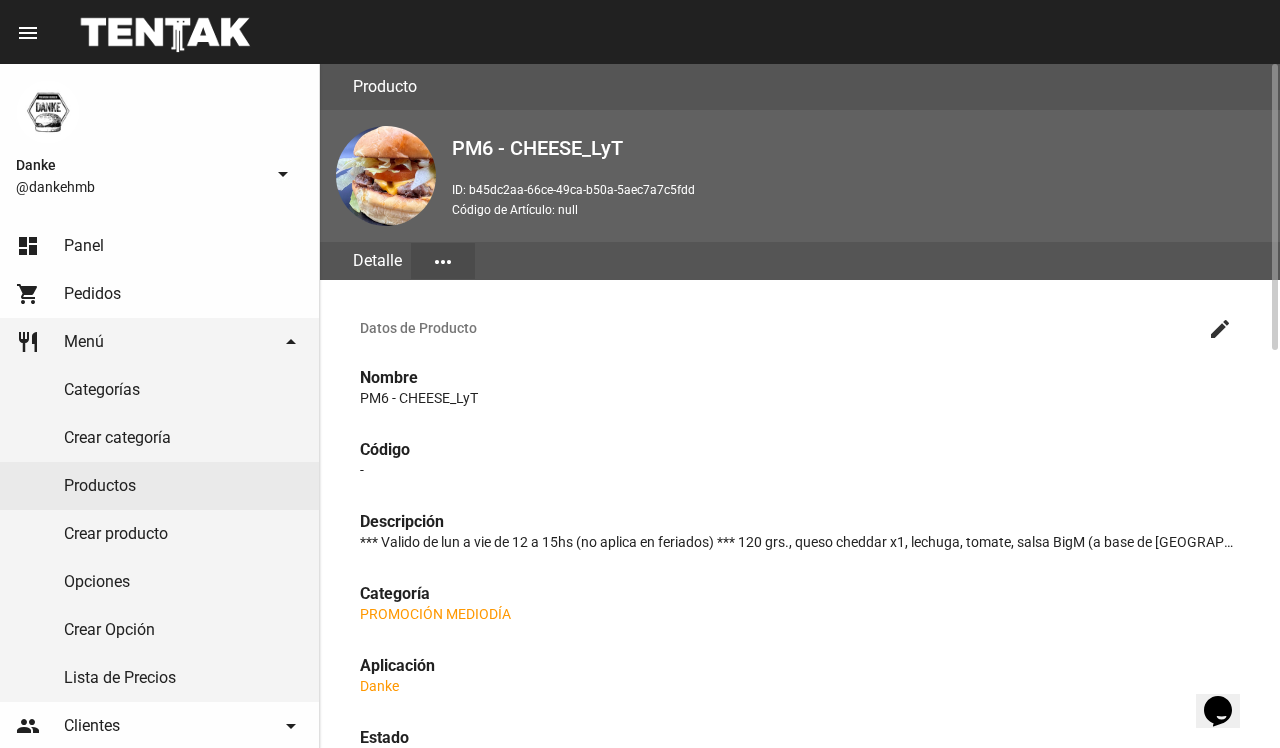 click on "create" 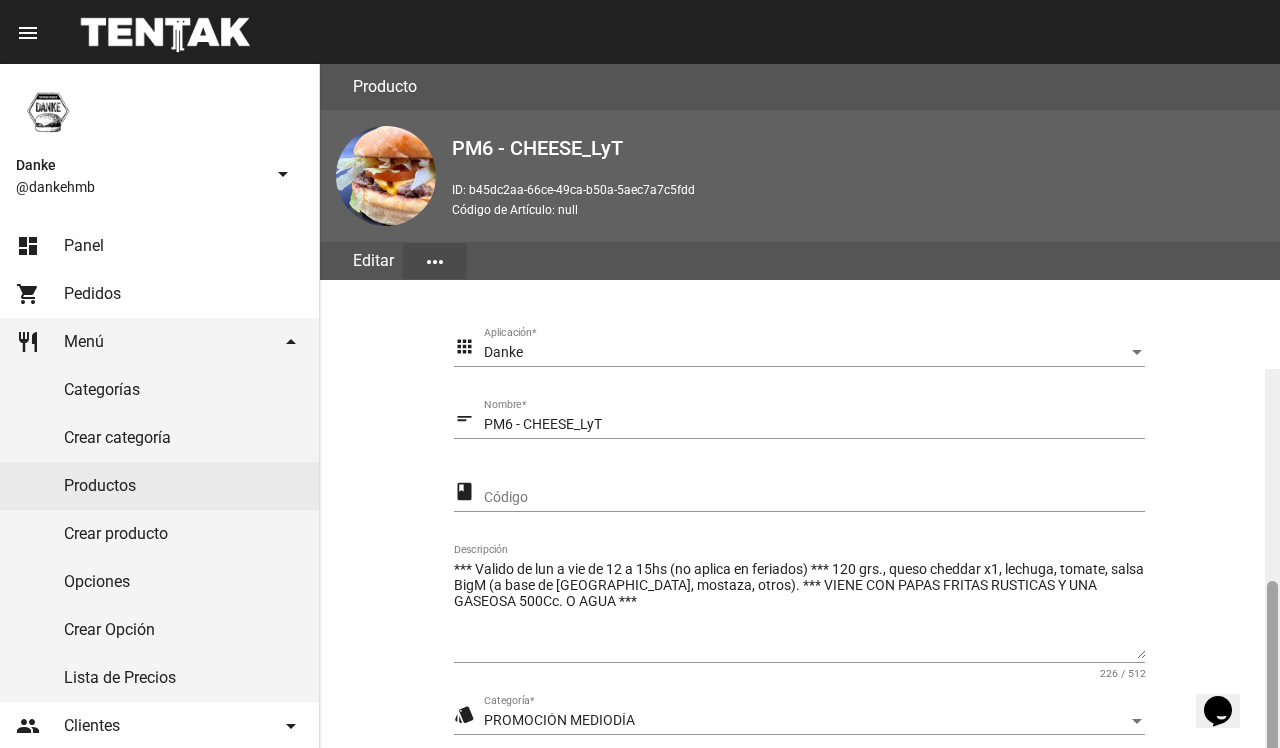 scroll, scrollTop: 305, scrollLeft: 0, axis: vertical 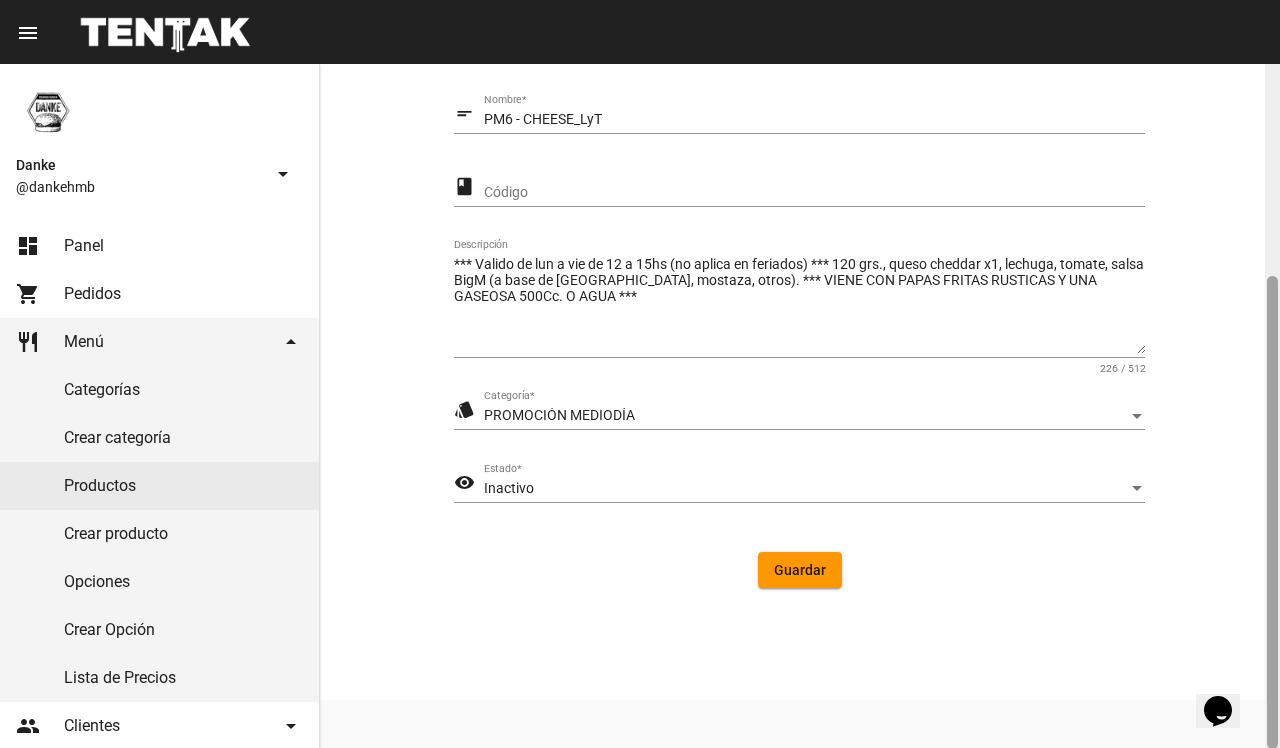 click 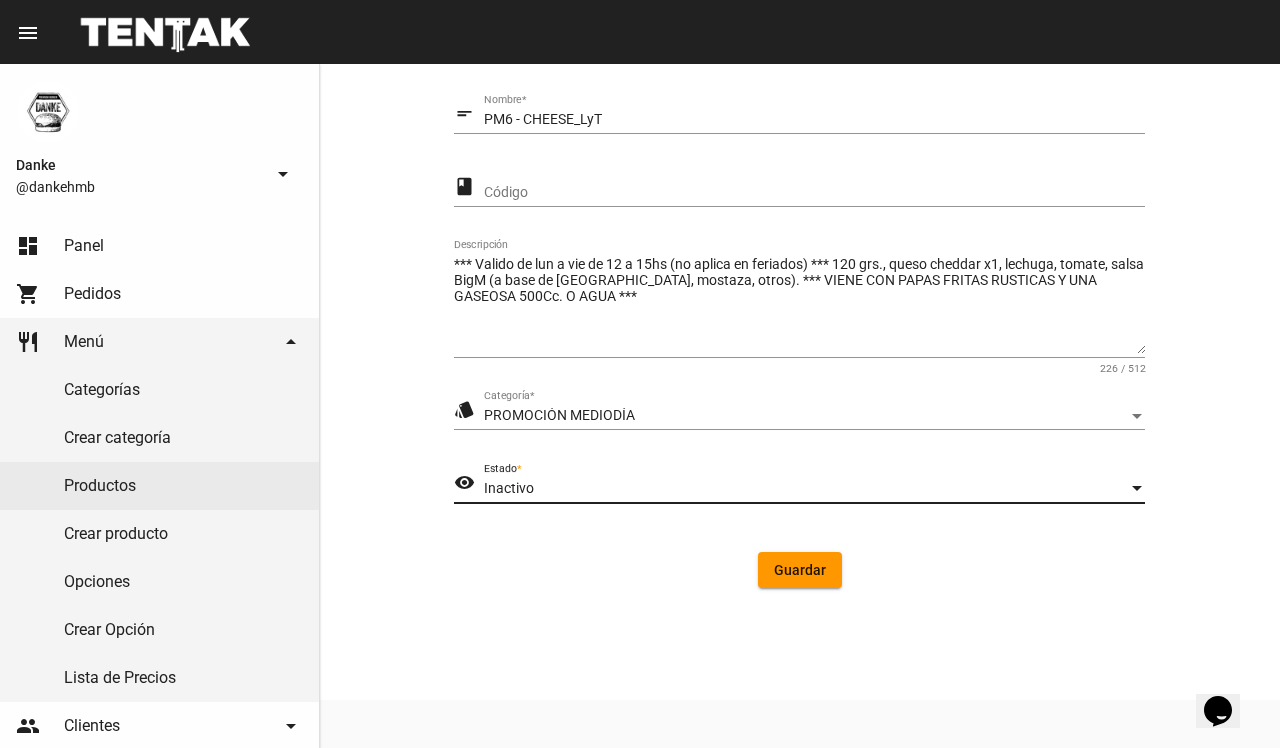 click on "Inactivo" at bounding box center (805, 489) 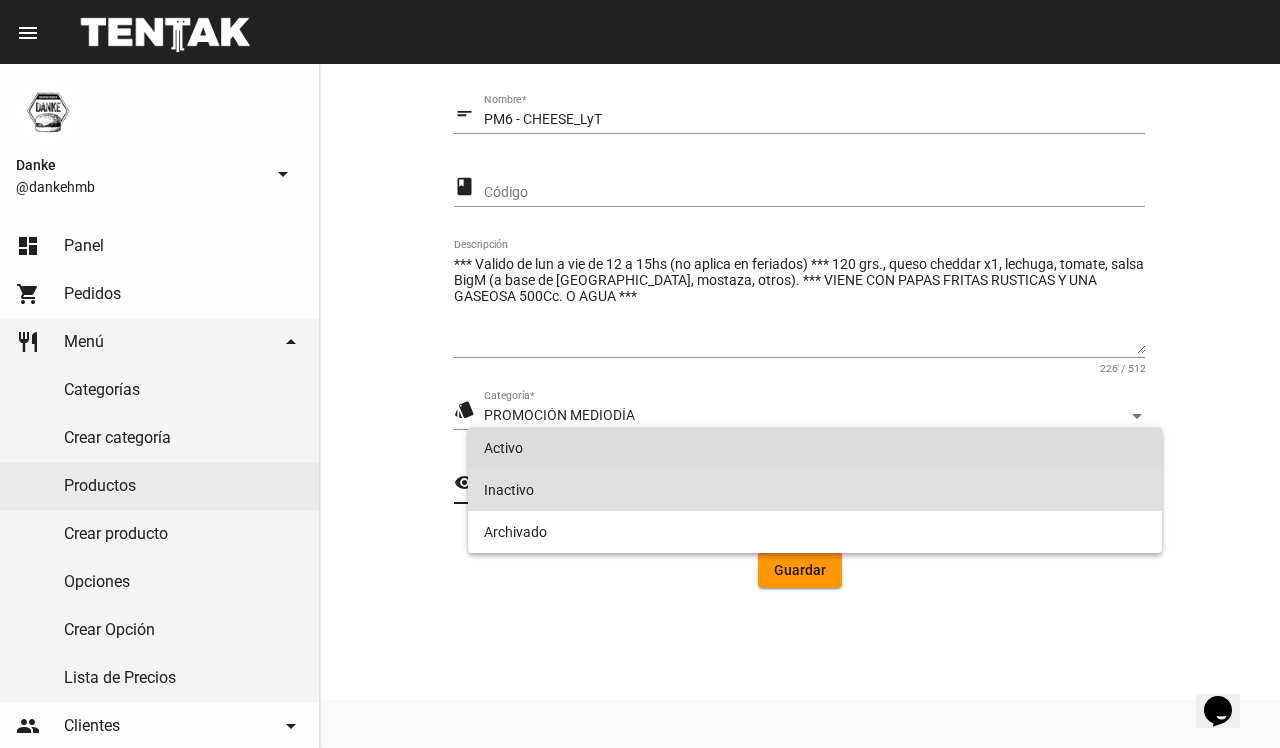 click on "Activo" at bounding box center (814, 448) 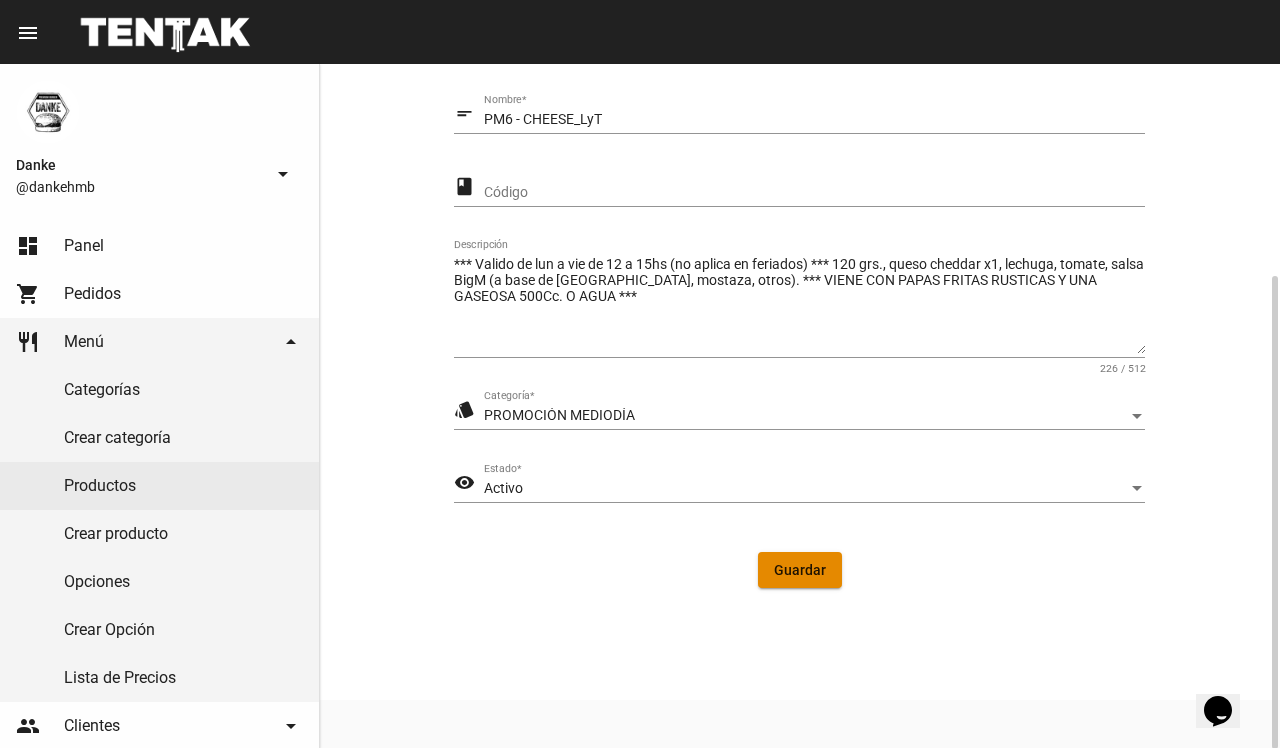 click on "Guardar" 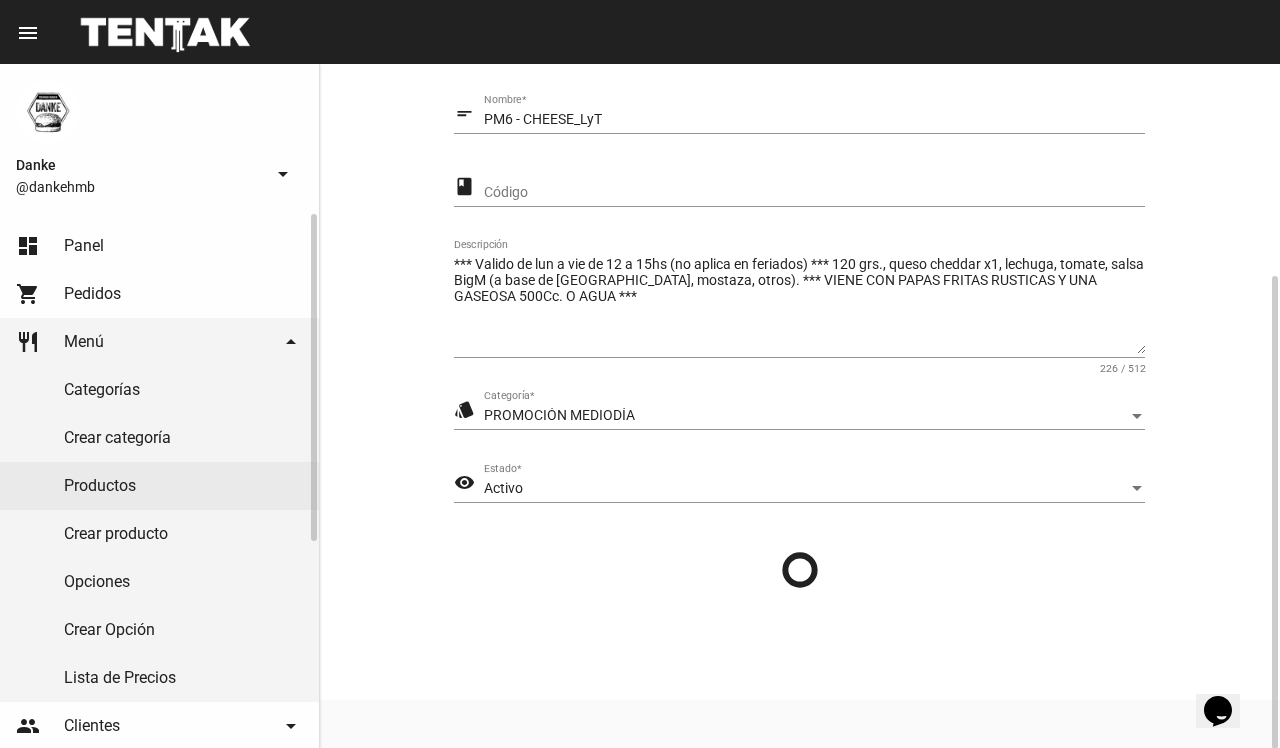 scroll, scrollTop: 0, scrollLeft: 0, axis: both 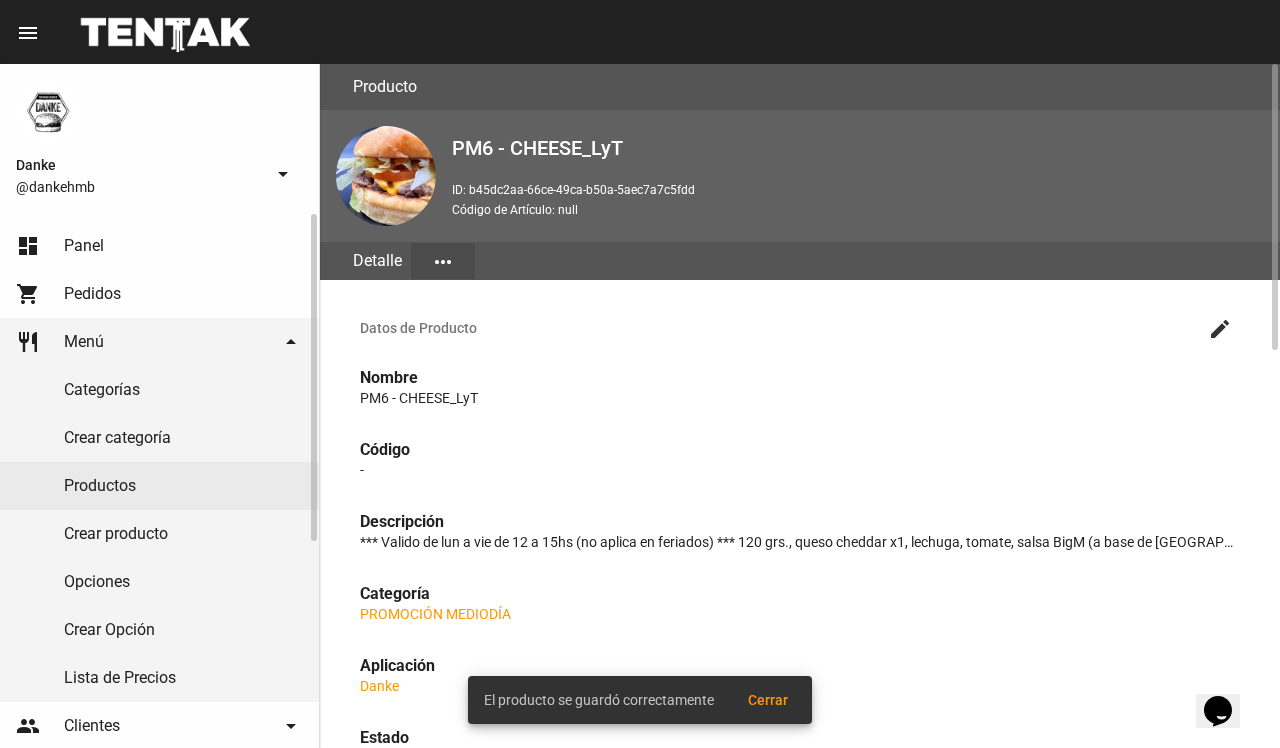 click on "Productos" 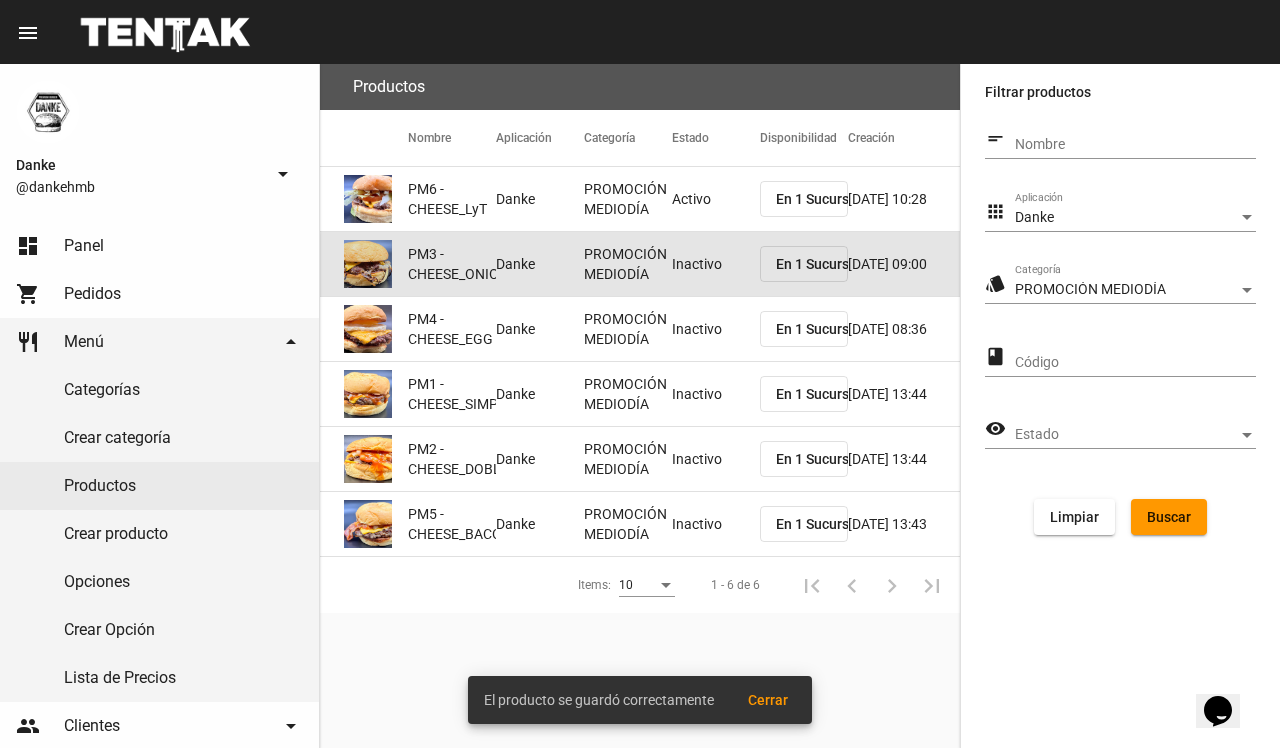 click on "Inactivo" 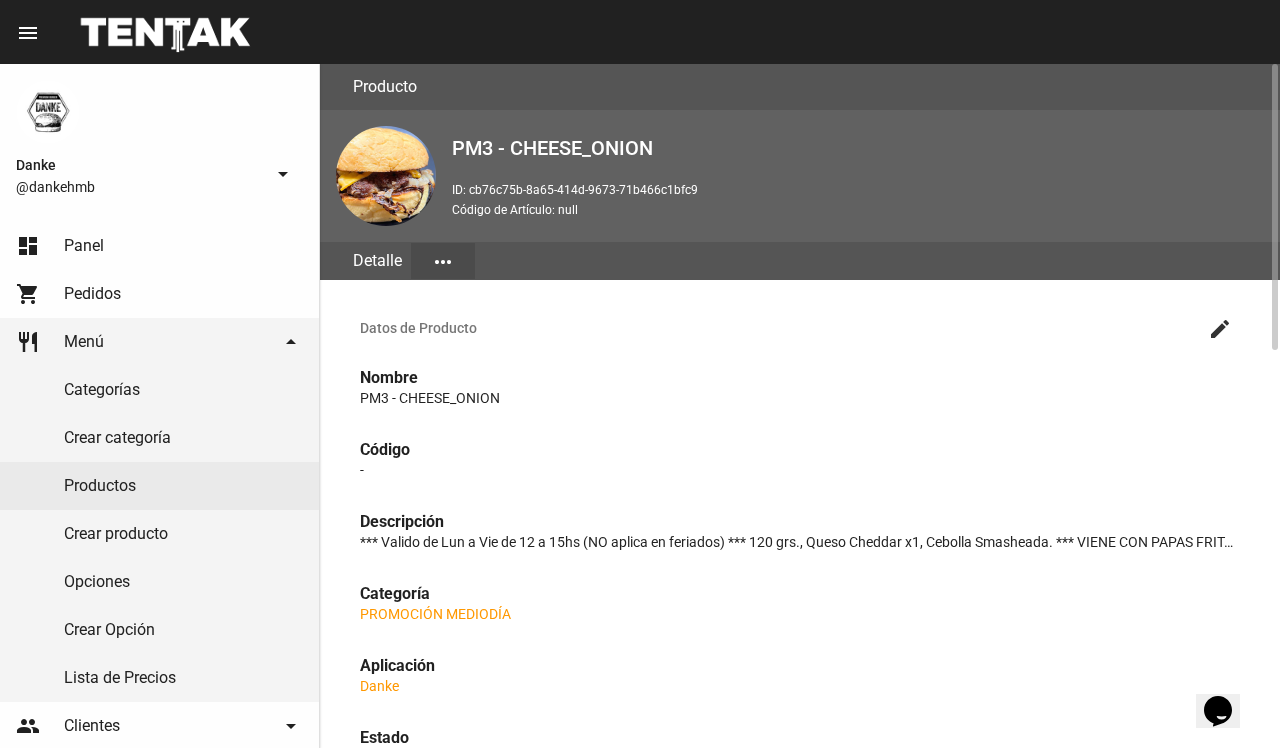 click on "create" 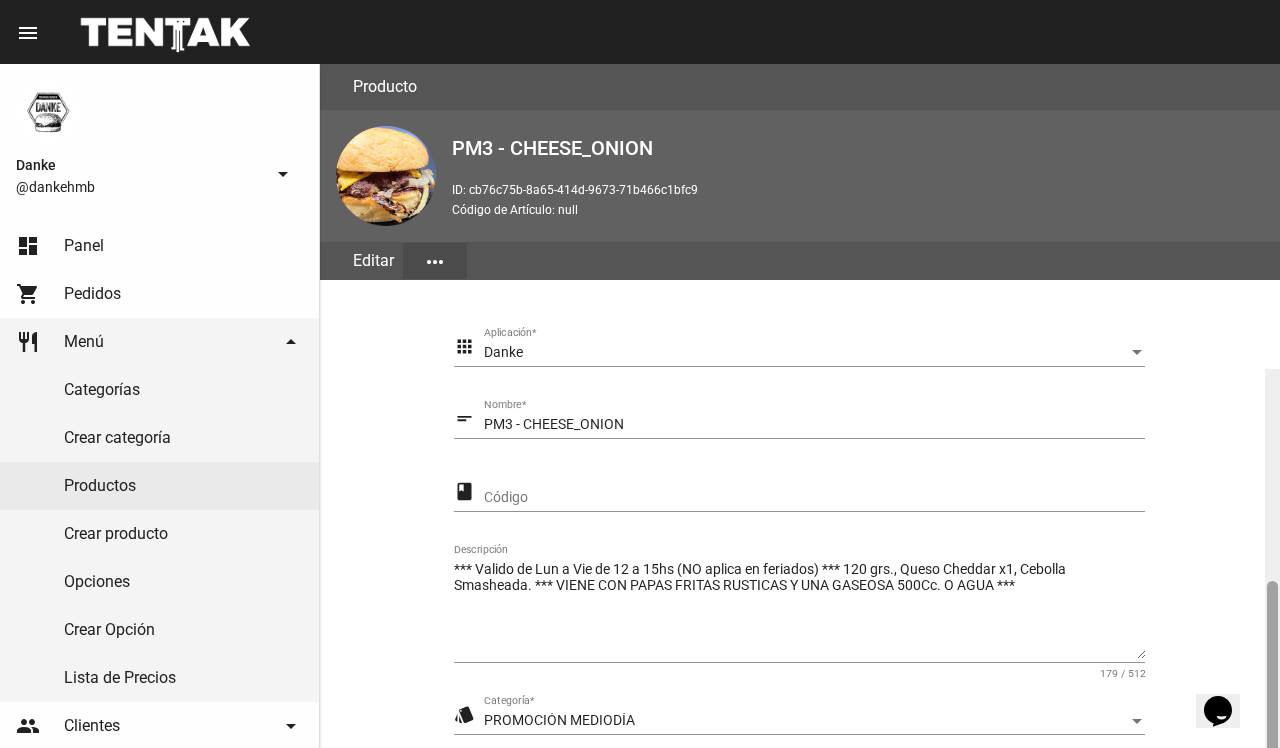 scroll, scrollTop: 305, scrollLeft: 0, axis: vertical 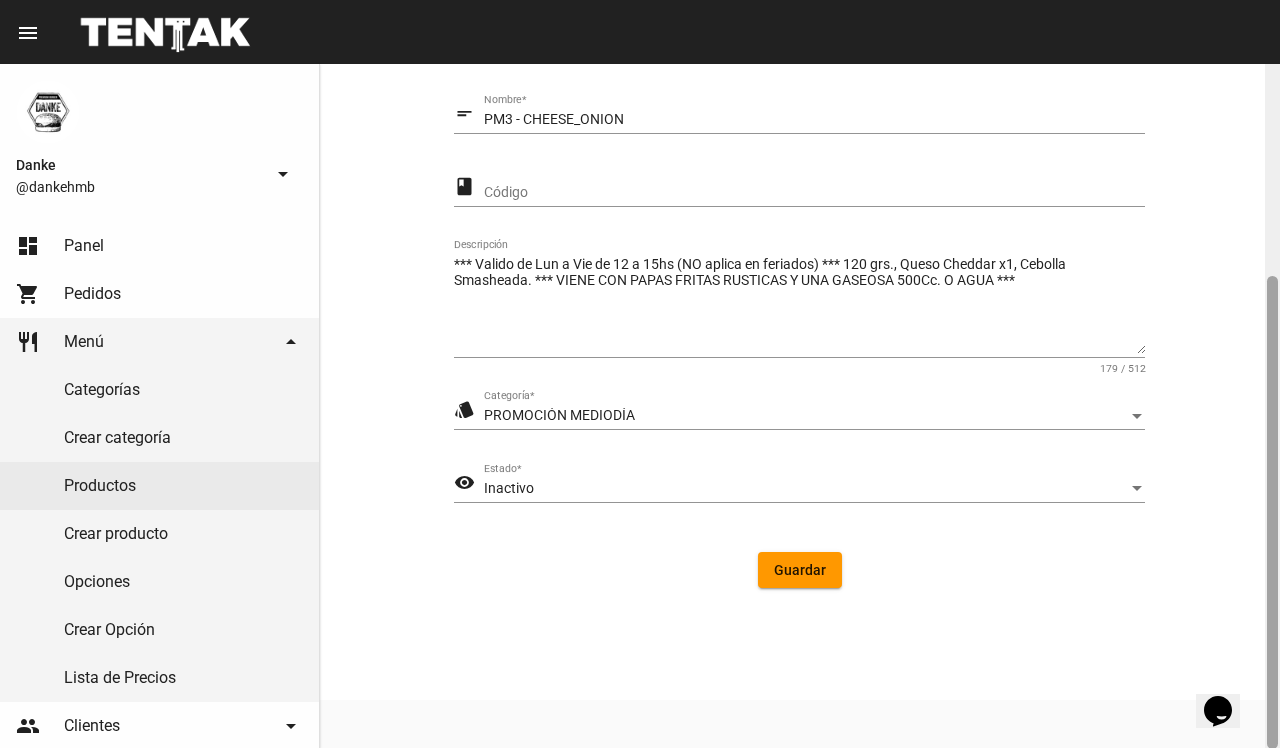 click 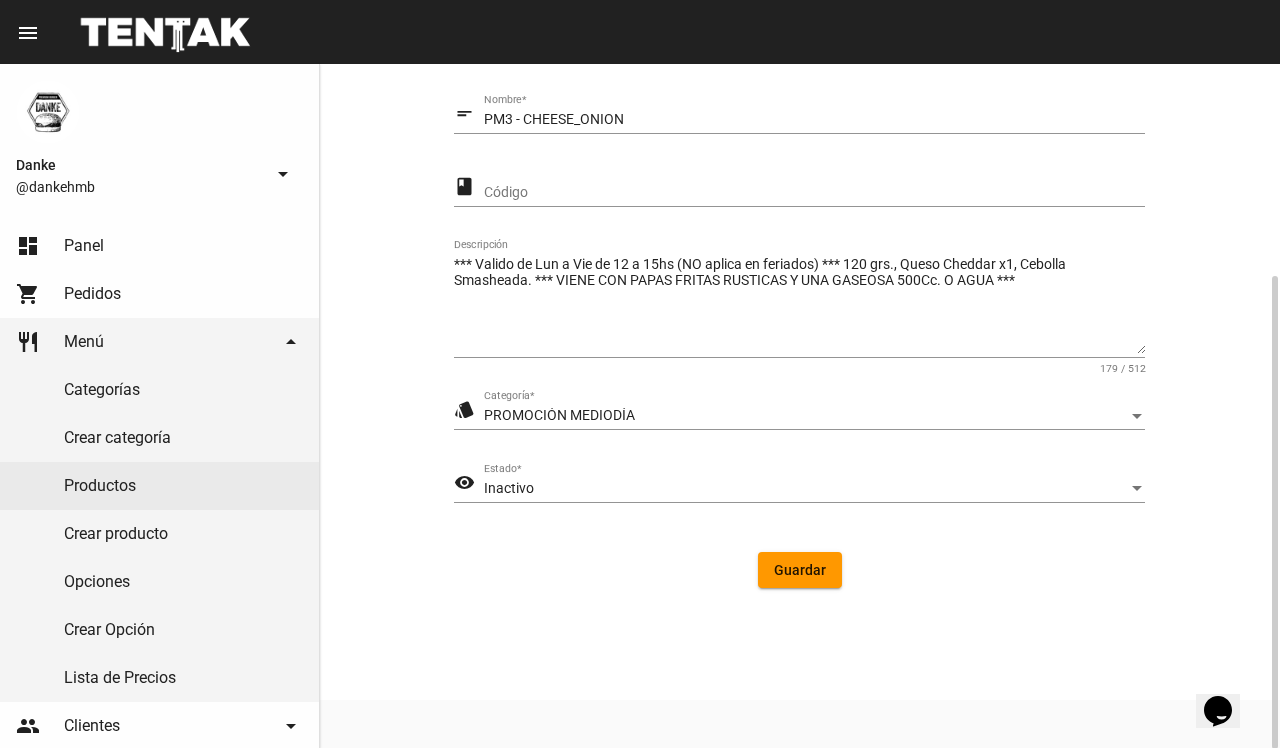 click on "Inactivo" at bounding box center [805, 489] 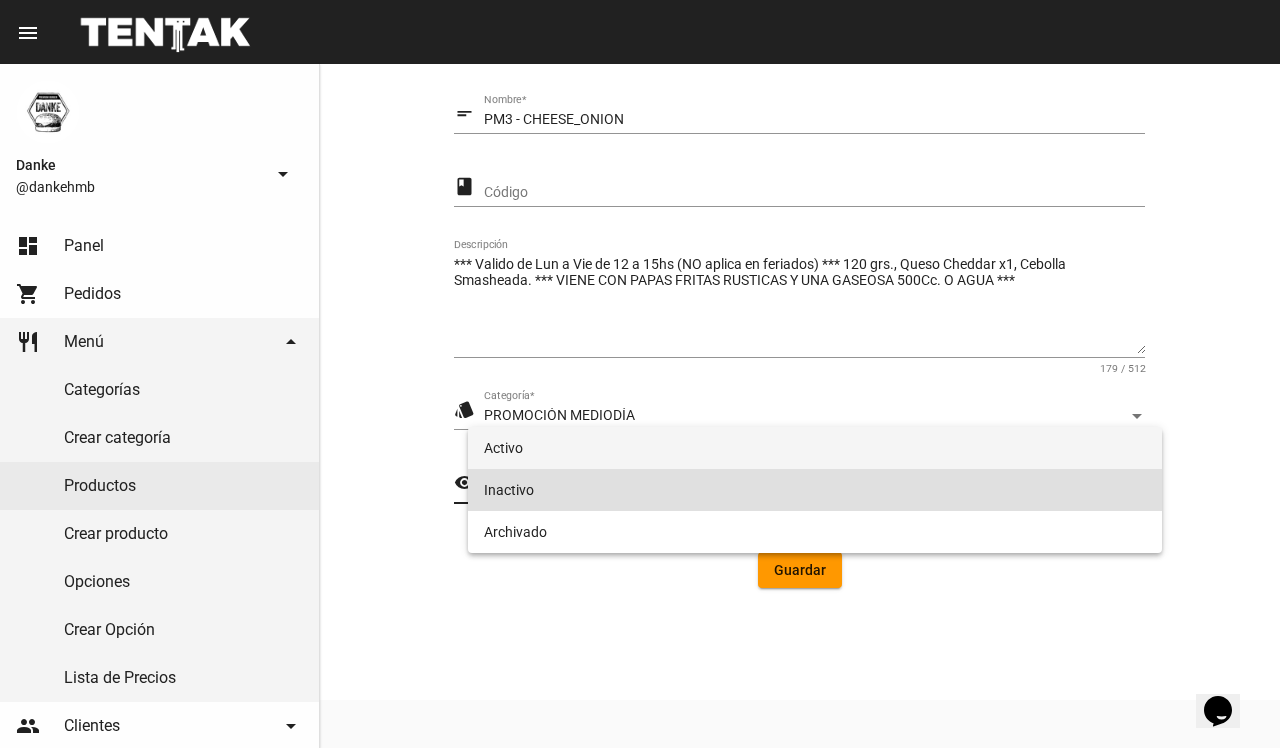 click on "Activo" at bounding box center (814, 448) 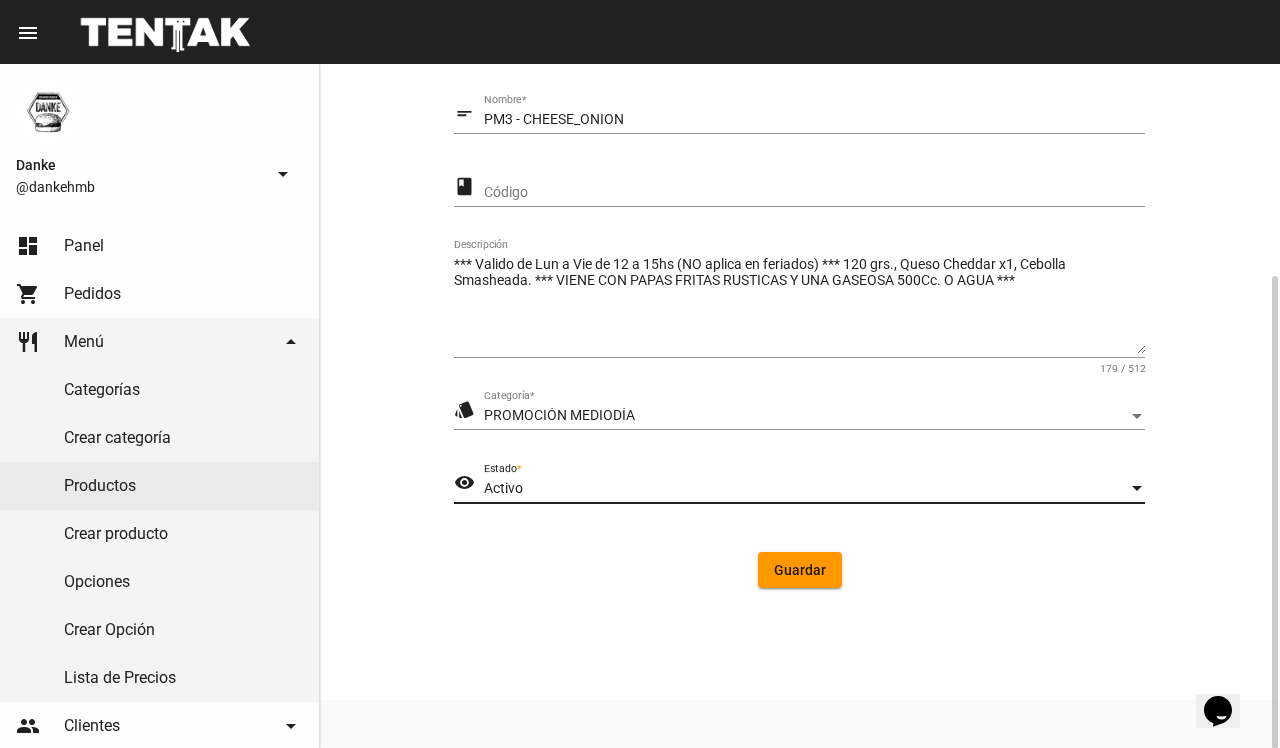 click on "Guardar" 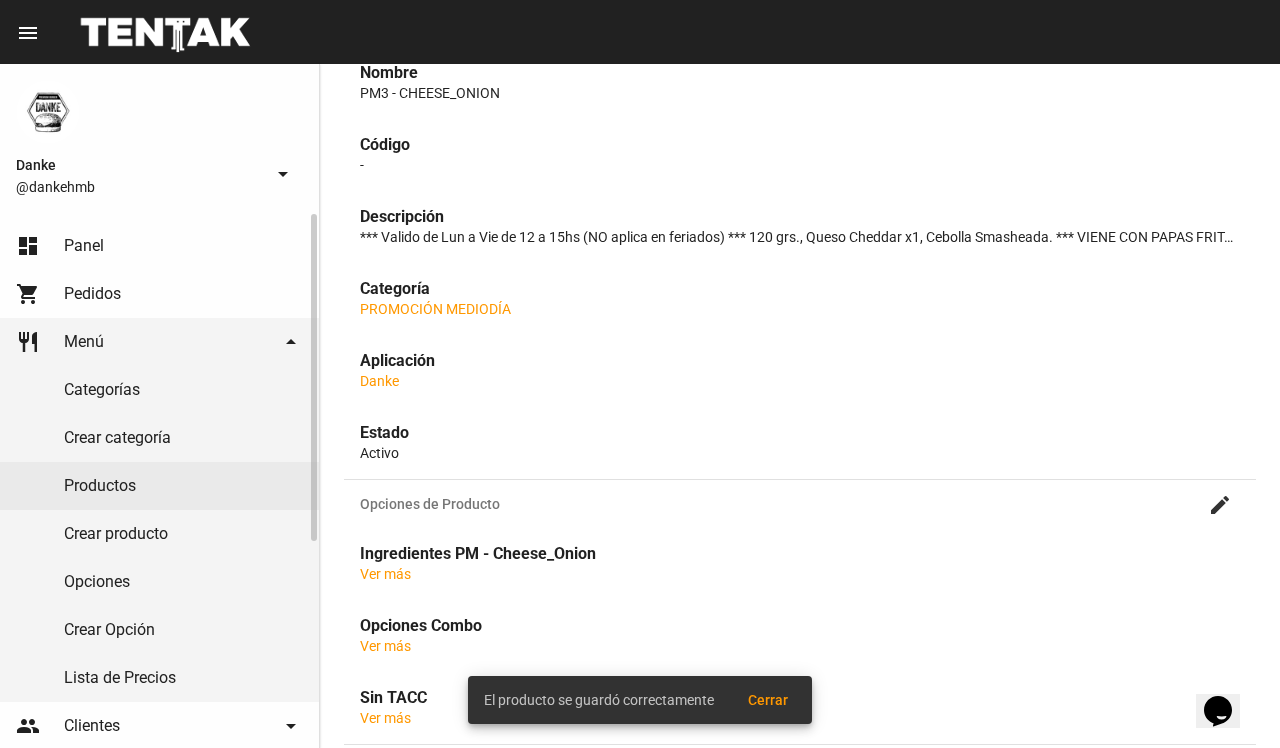 scroll, scrollTop: 0, scrollLeft: 0, axis: both 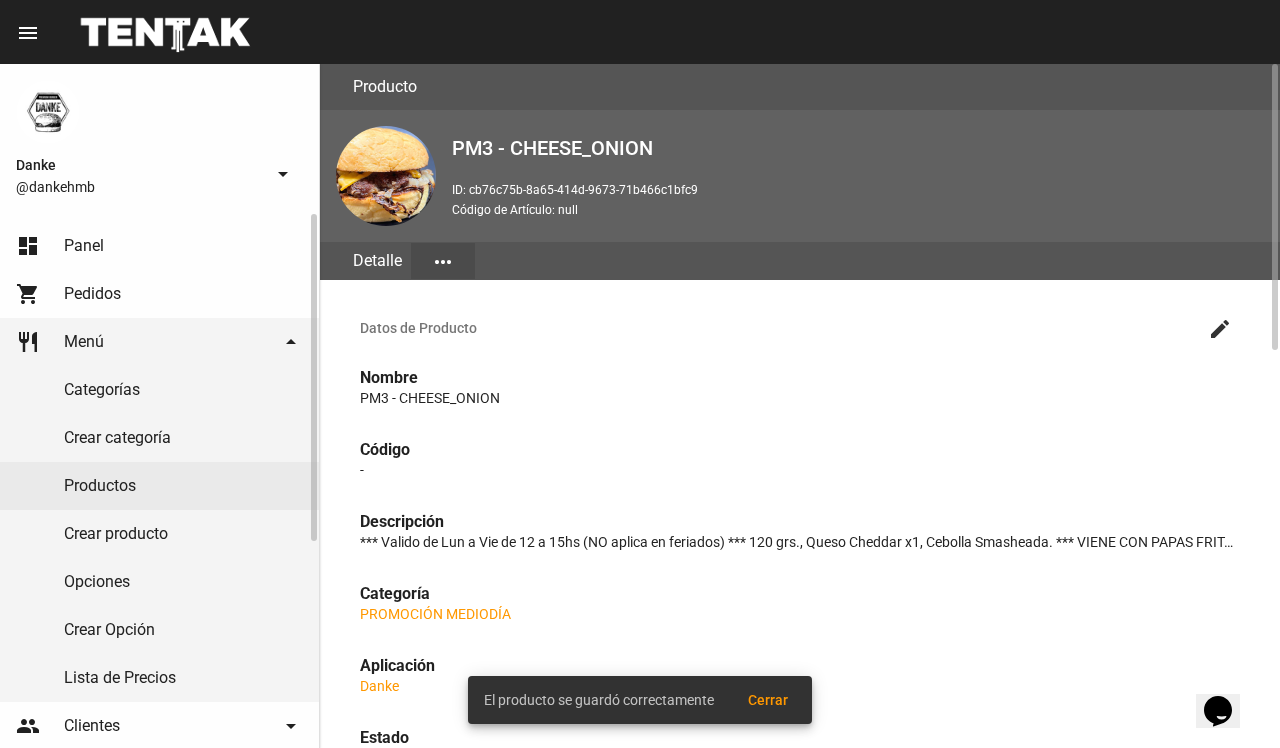 click on "Productos" 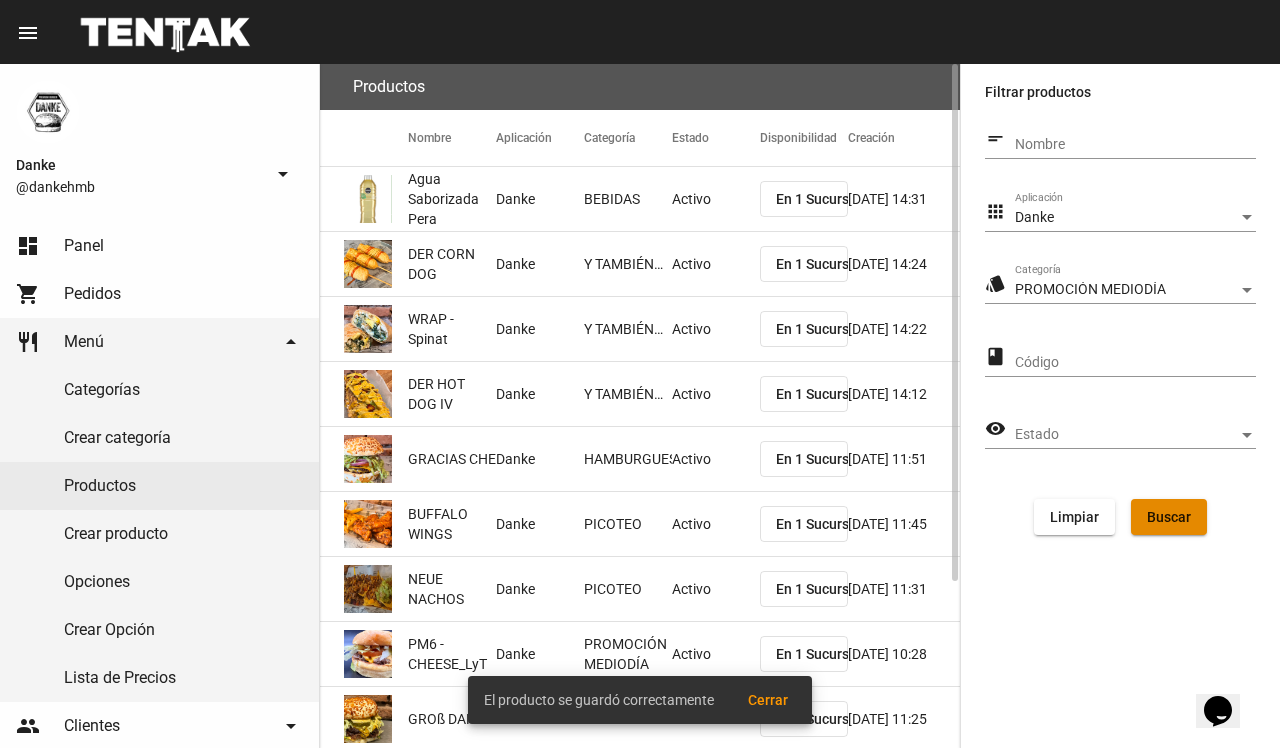 click on "Buscar" 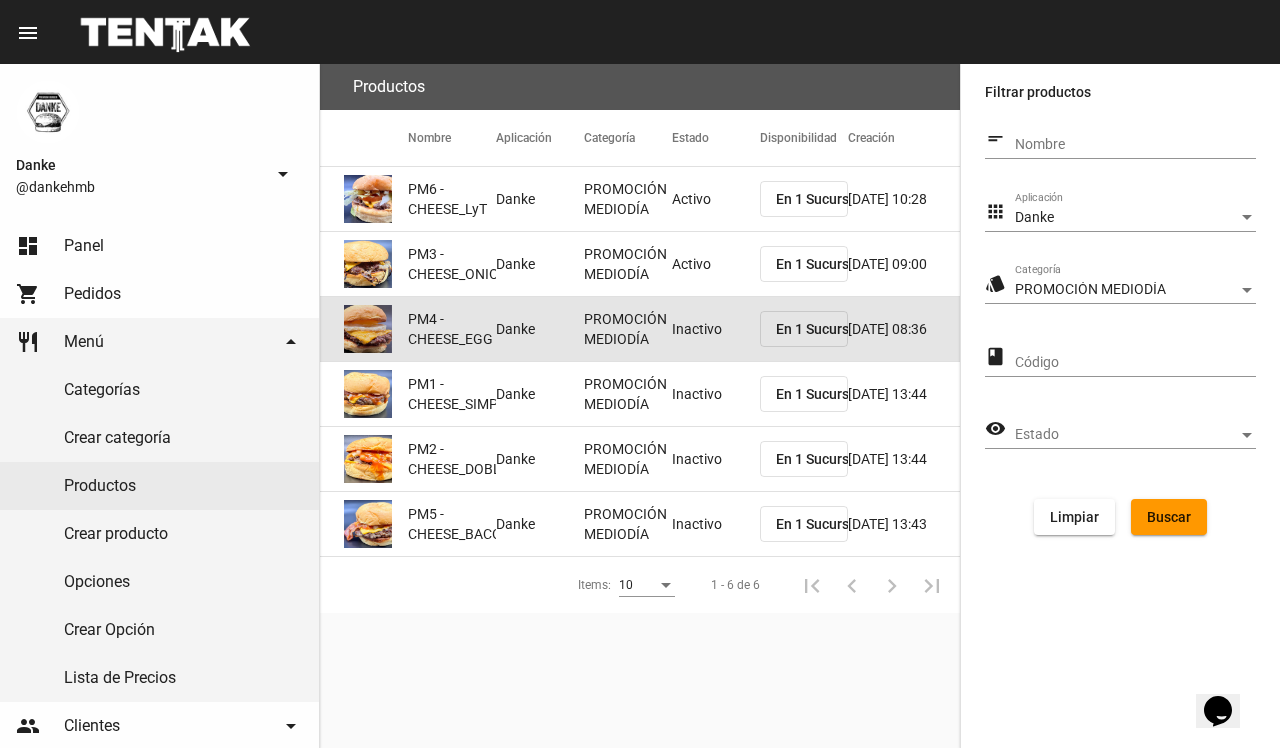 click on "Inactivo" 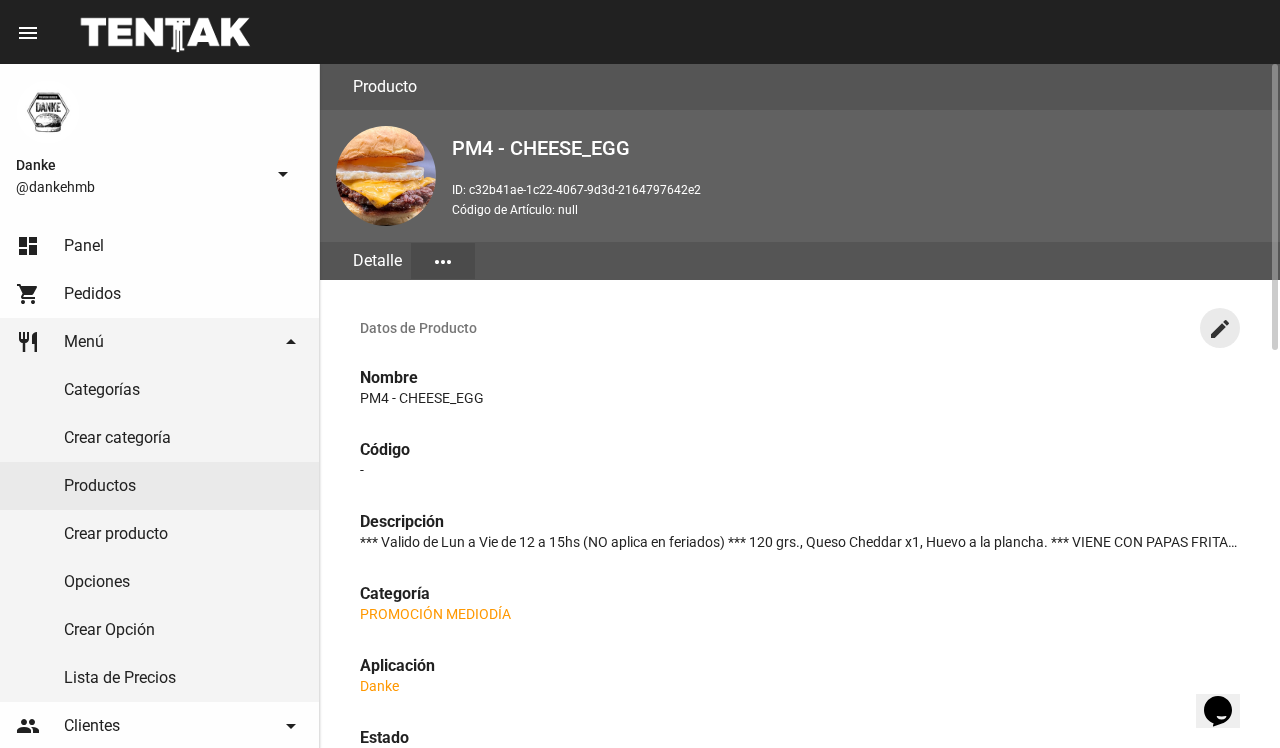 click on "create" 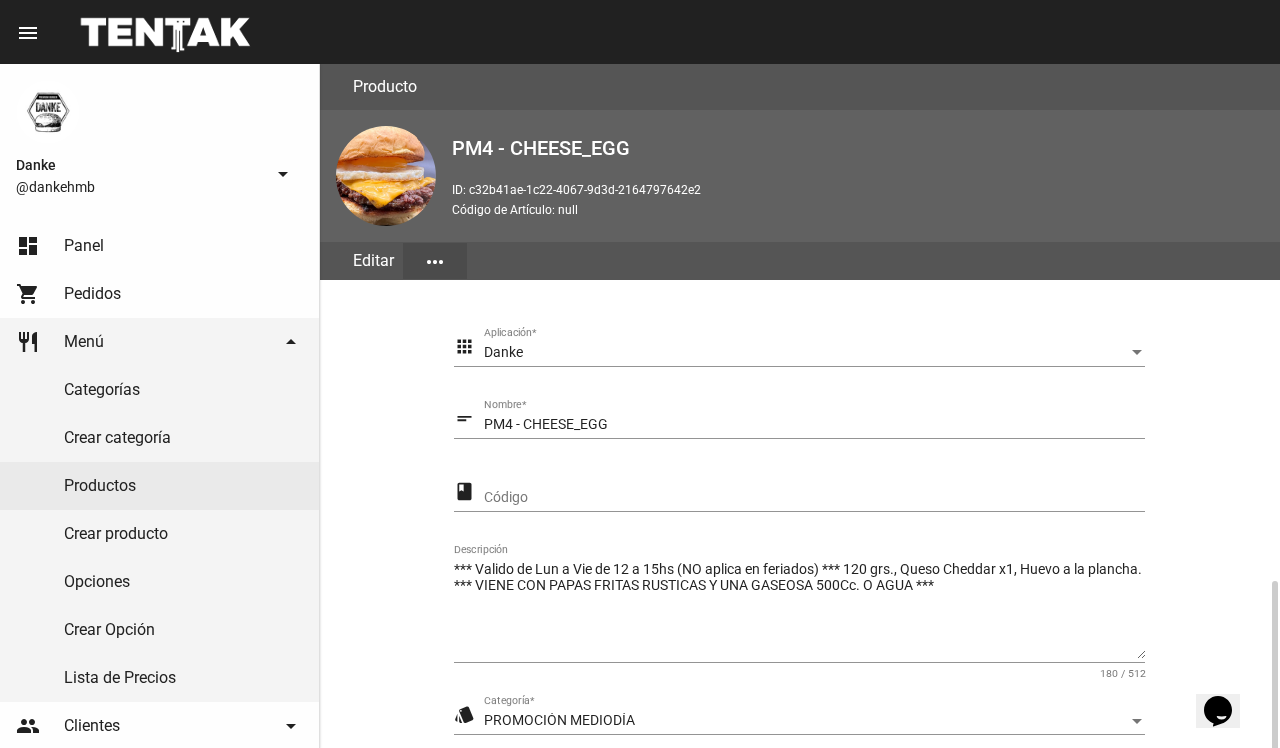 scroll, scrollTop: 305, scrollLeft: 0, axis: vertical 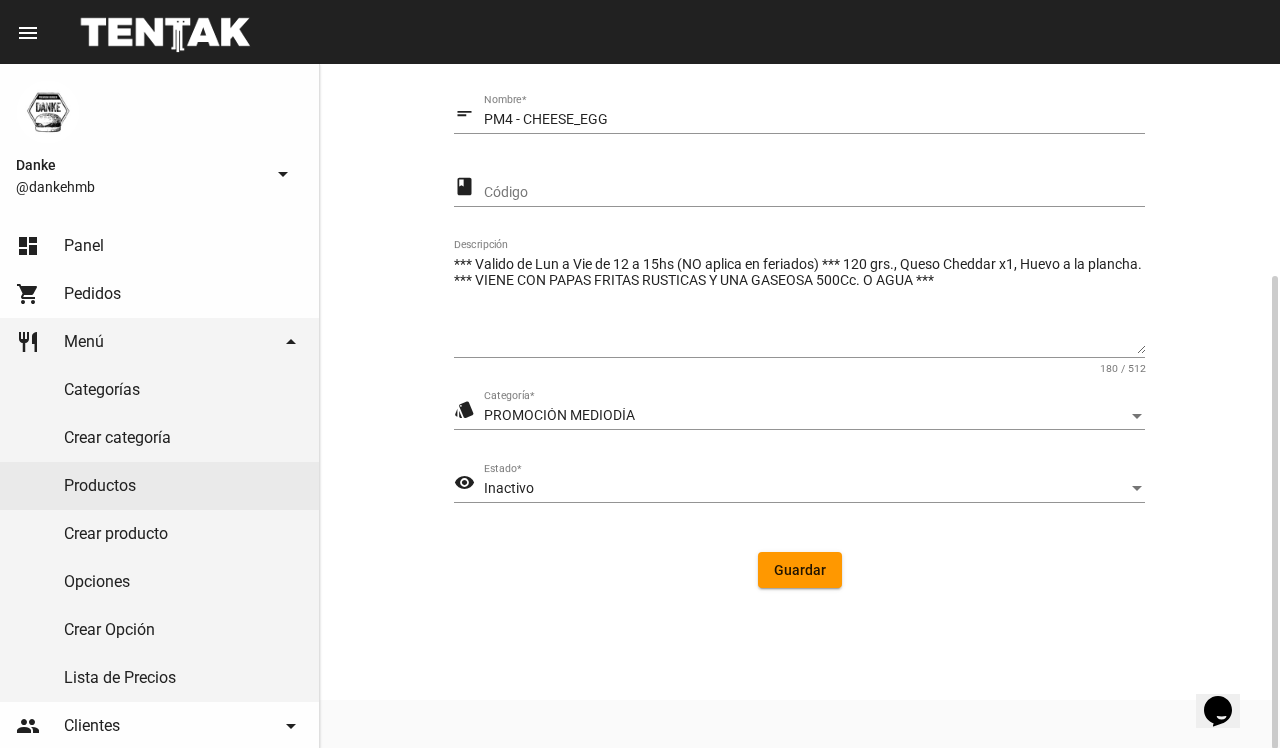 drag, startPoint x: 1278, startPoint y: 445, endPoint x: 1242, endPoint y: 465, distance: 41.18252 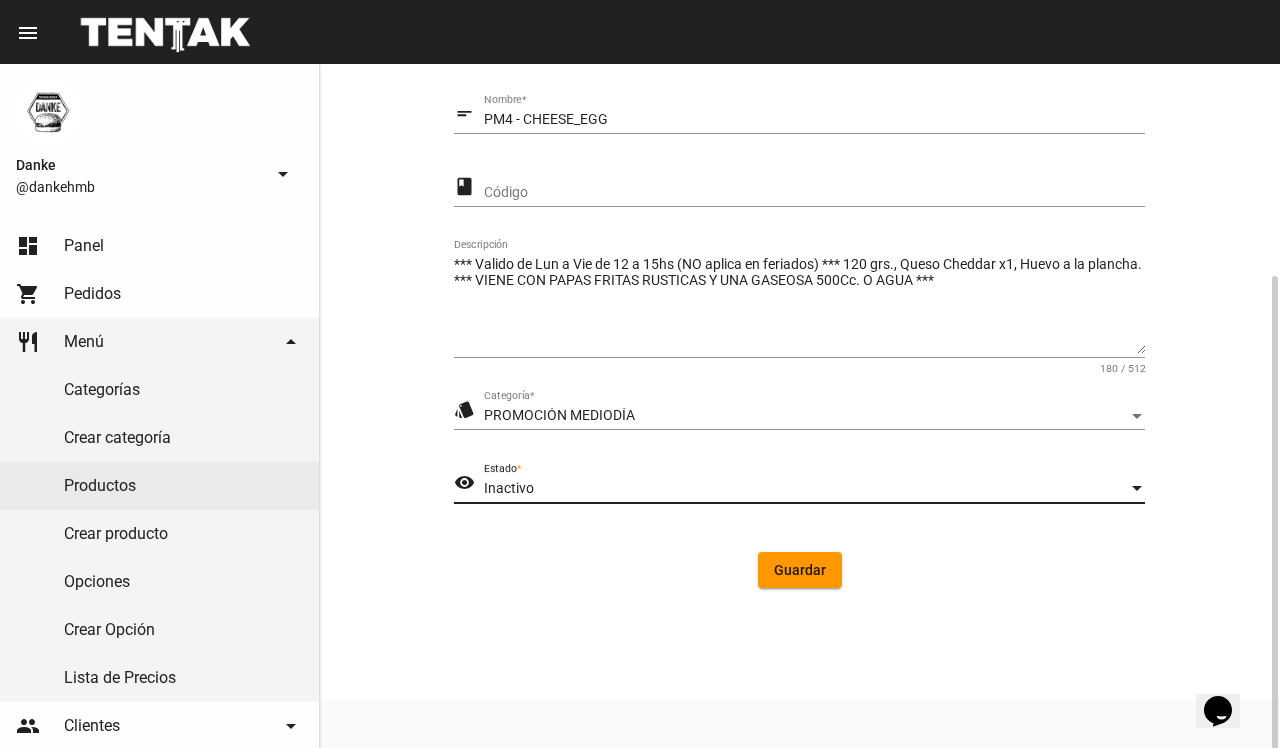 click on "Inactivo" at bounding box center [805, 489] 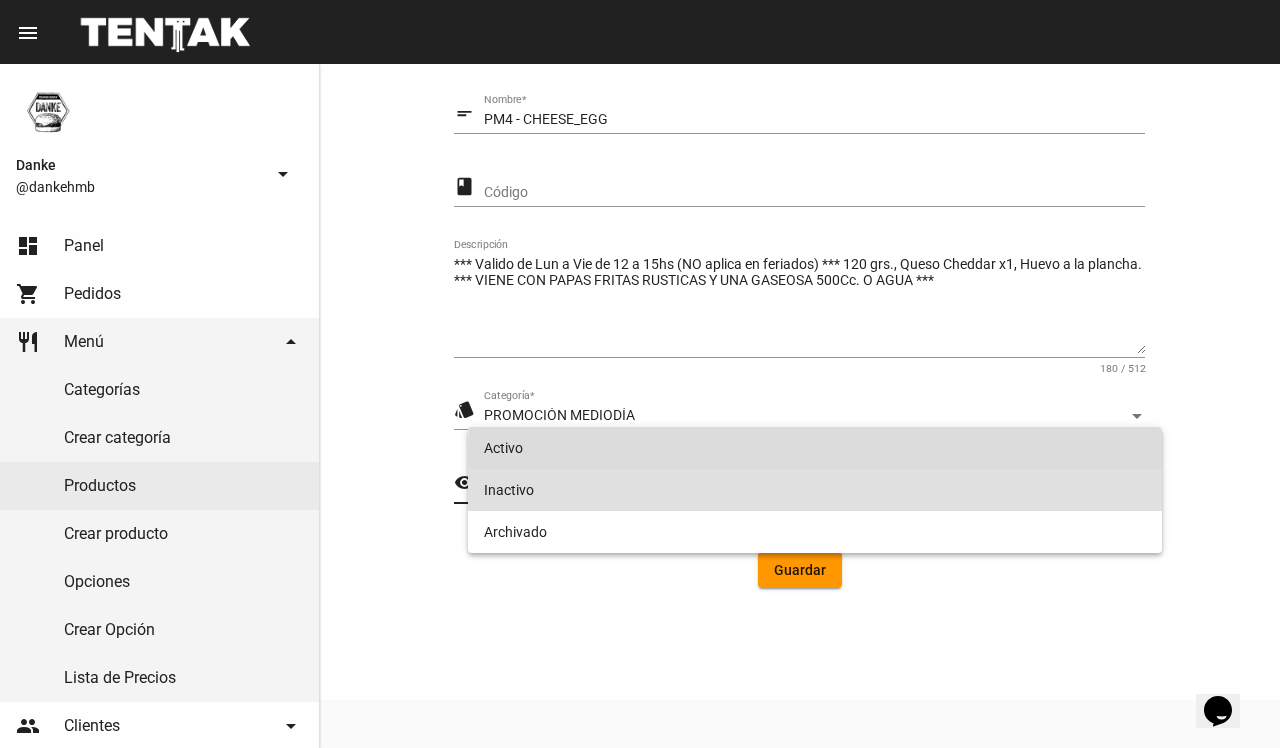 click on "Activo" at bounding box center (814, 448) 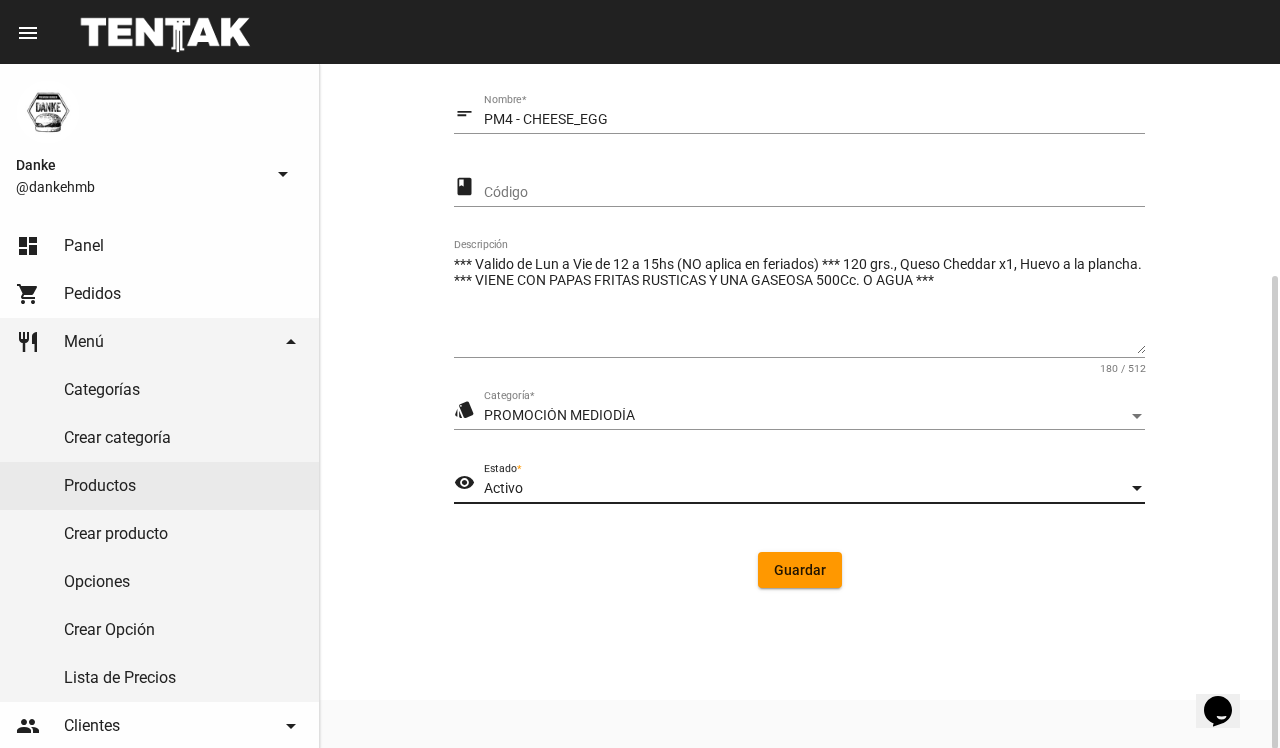 click on "Guardar" 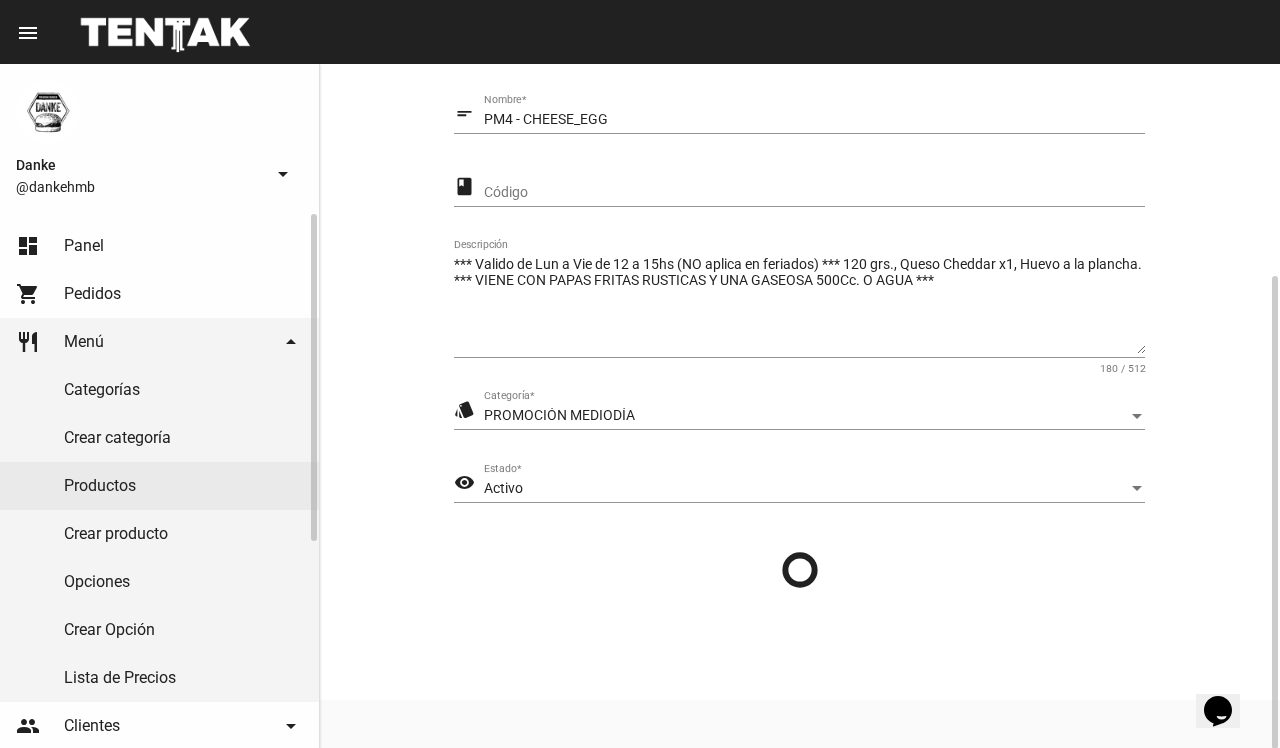 scroll, scrollTop: 0, scrollLeft: 0, axis: both 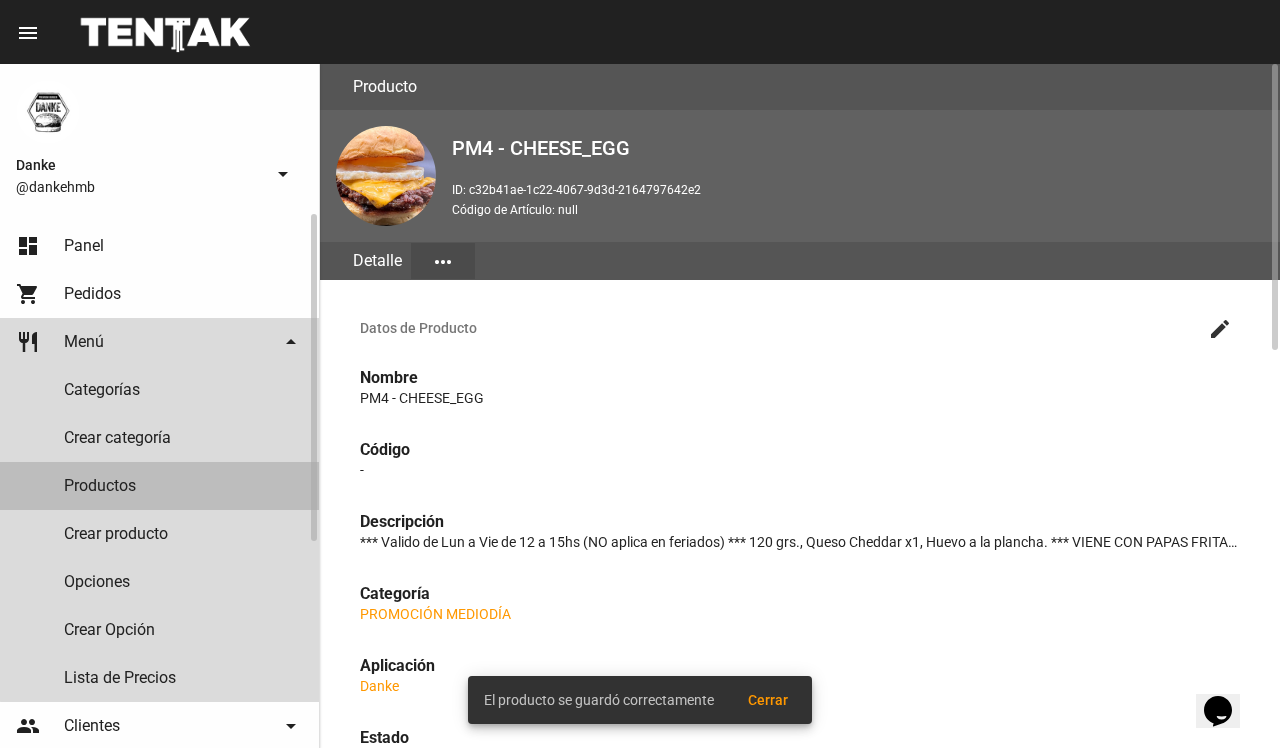 click on "Productos" 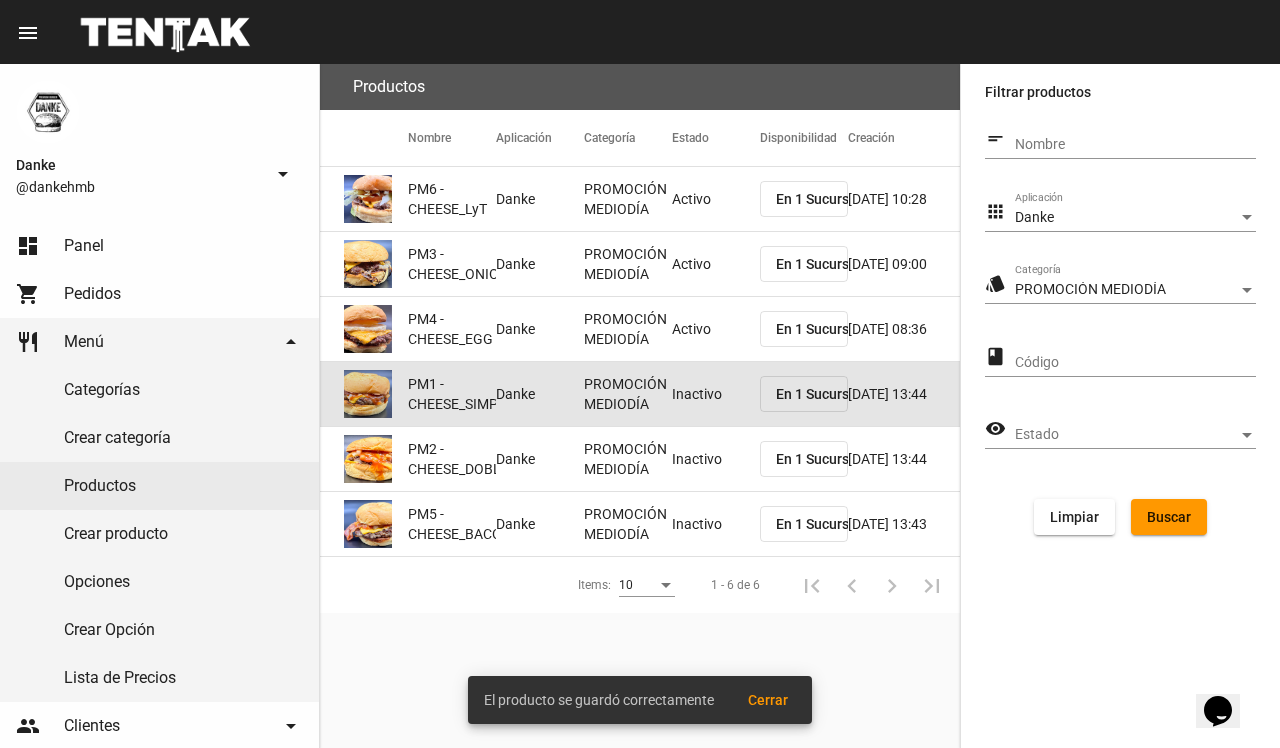 click on "Inactivo" 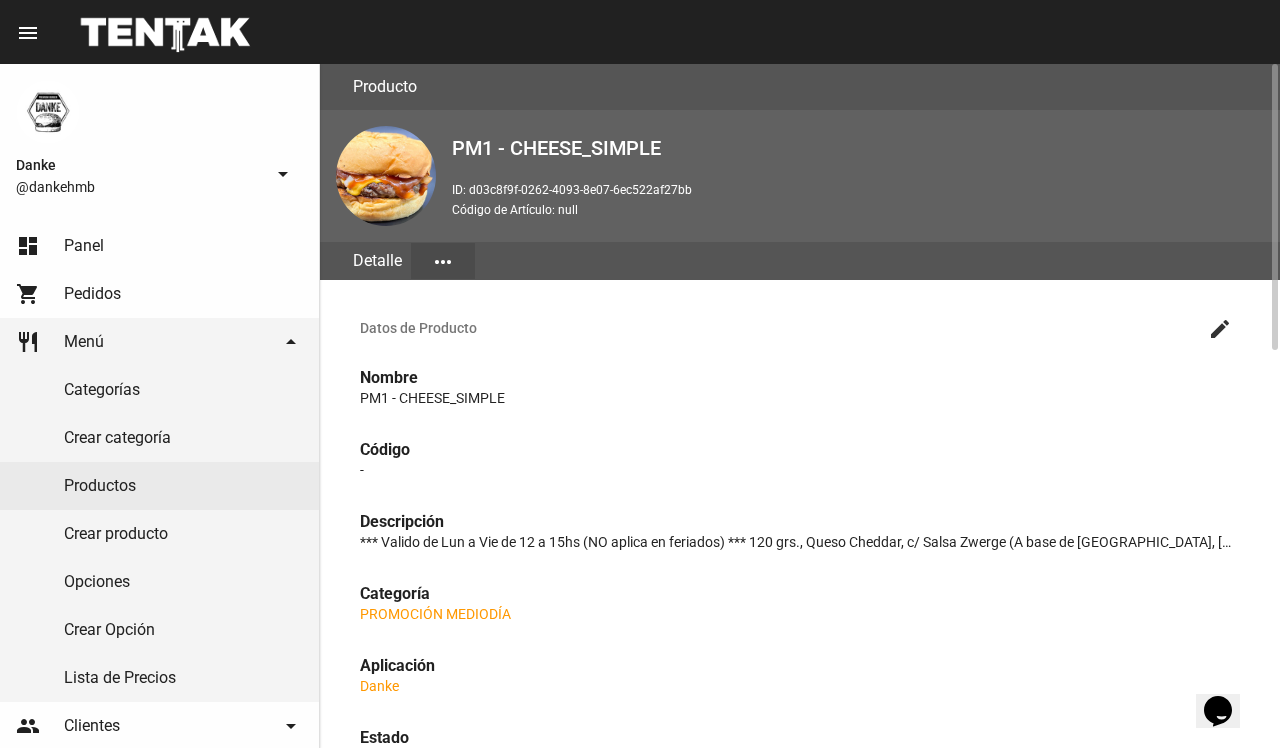 click on "create" 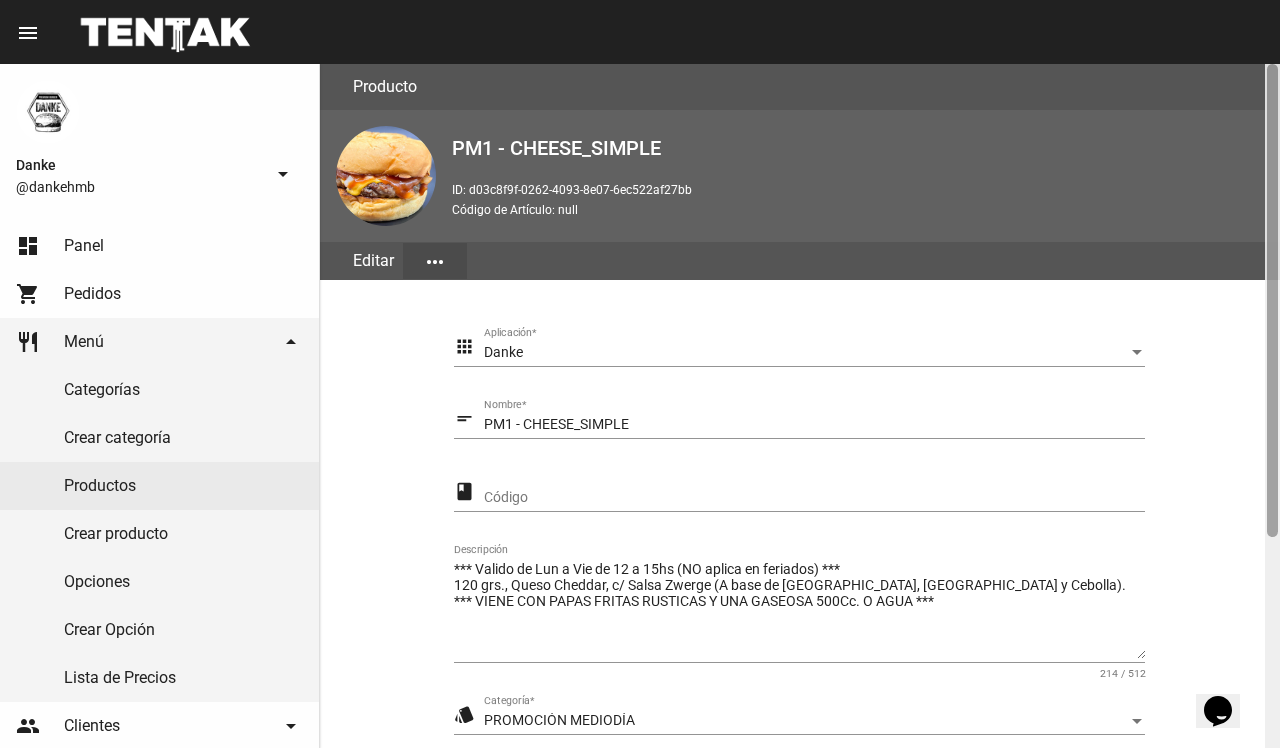 scroll, scrollTop: 305, scrollLeft: 0, axis: vertical 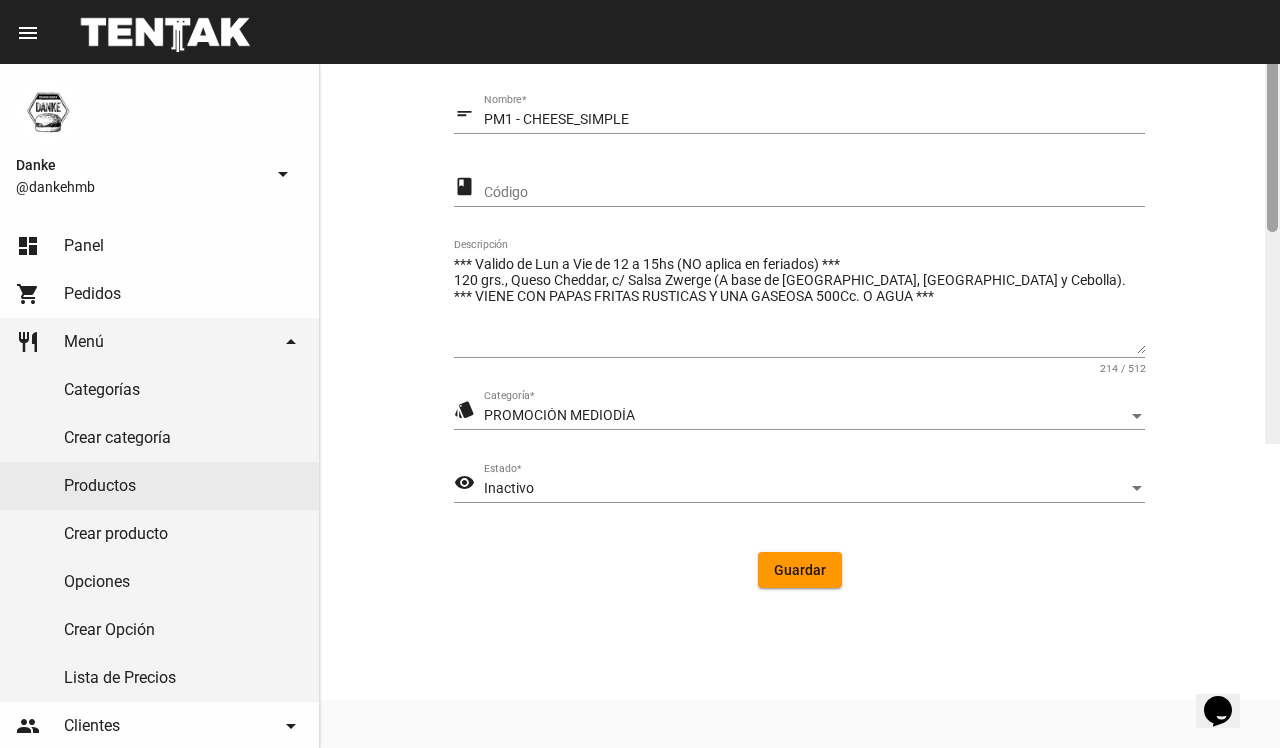 click 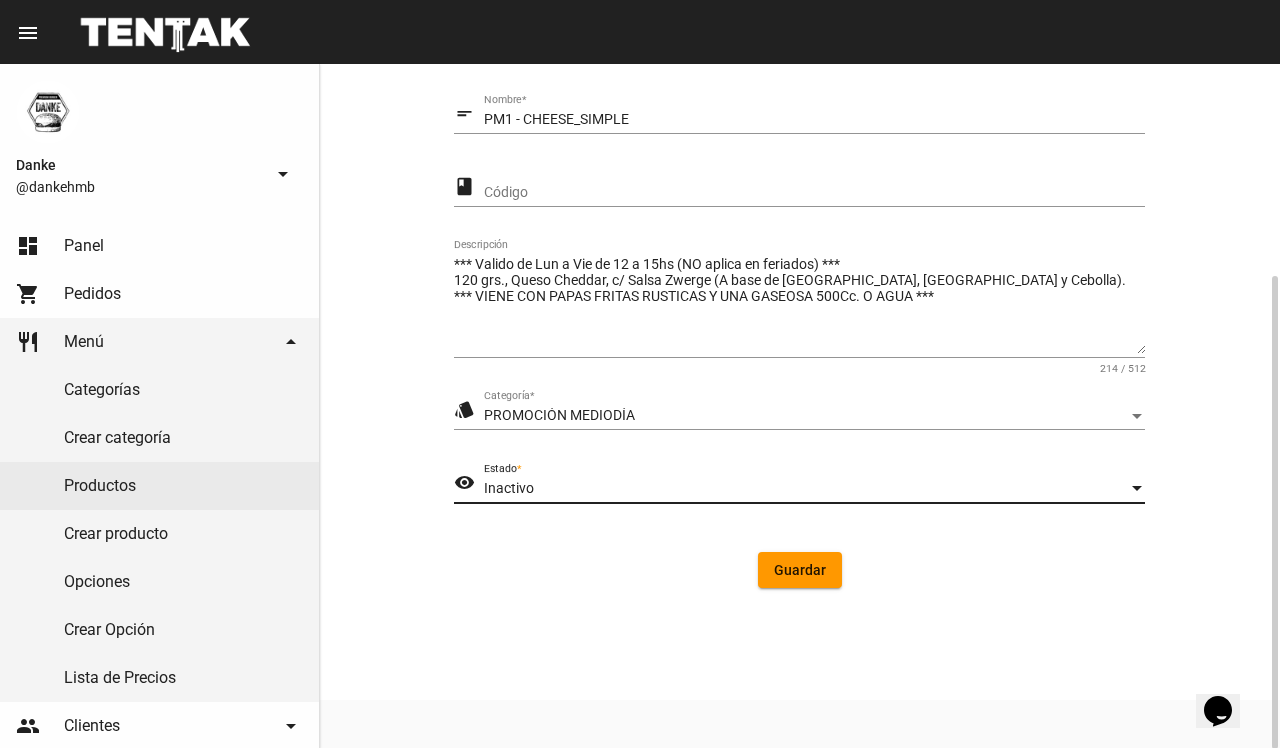 click on "Inactivo" at bounding box center [805, 489] 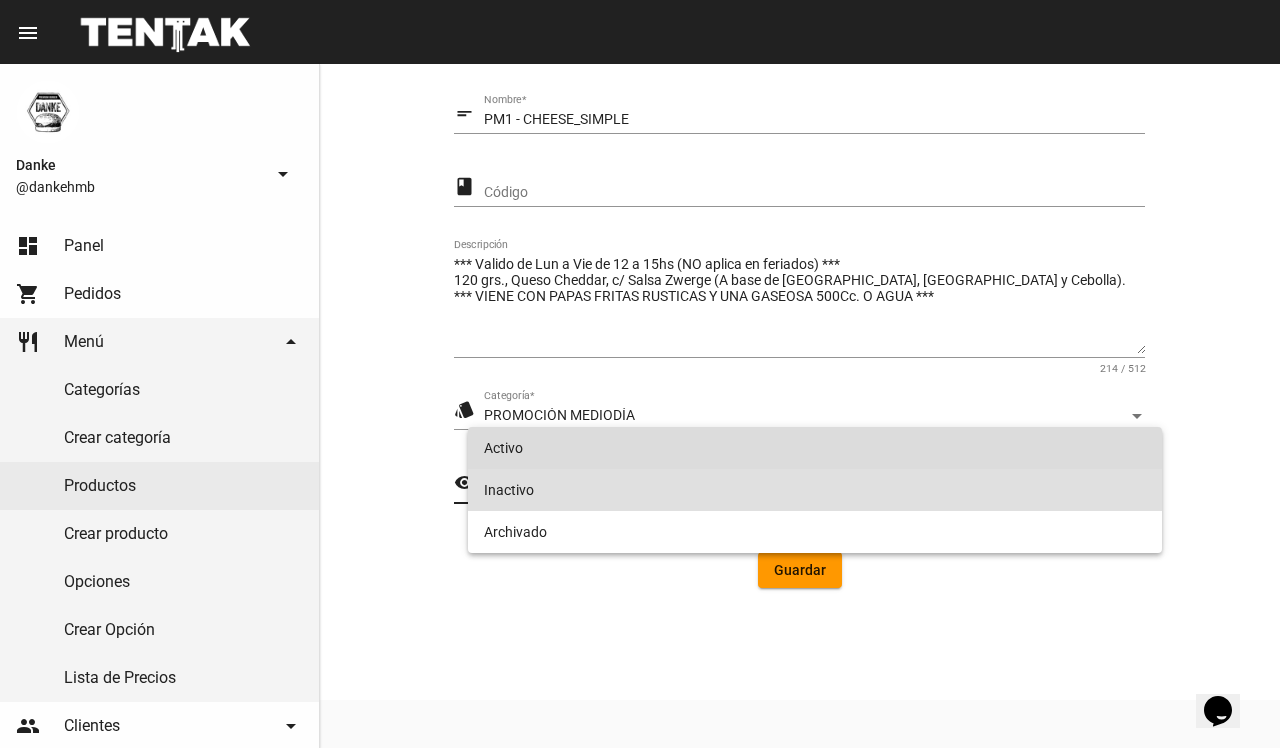 click on "Activo" at bounding box center (814, 448) 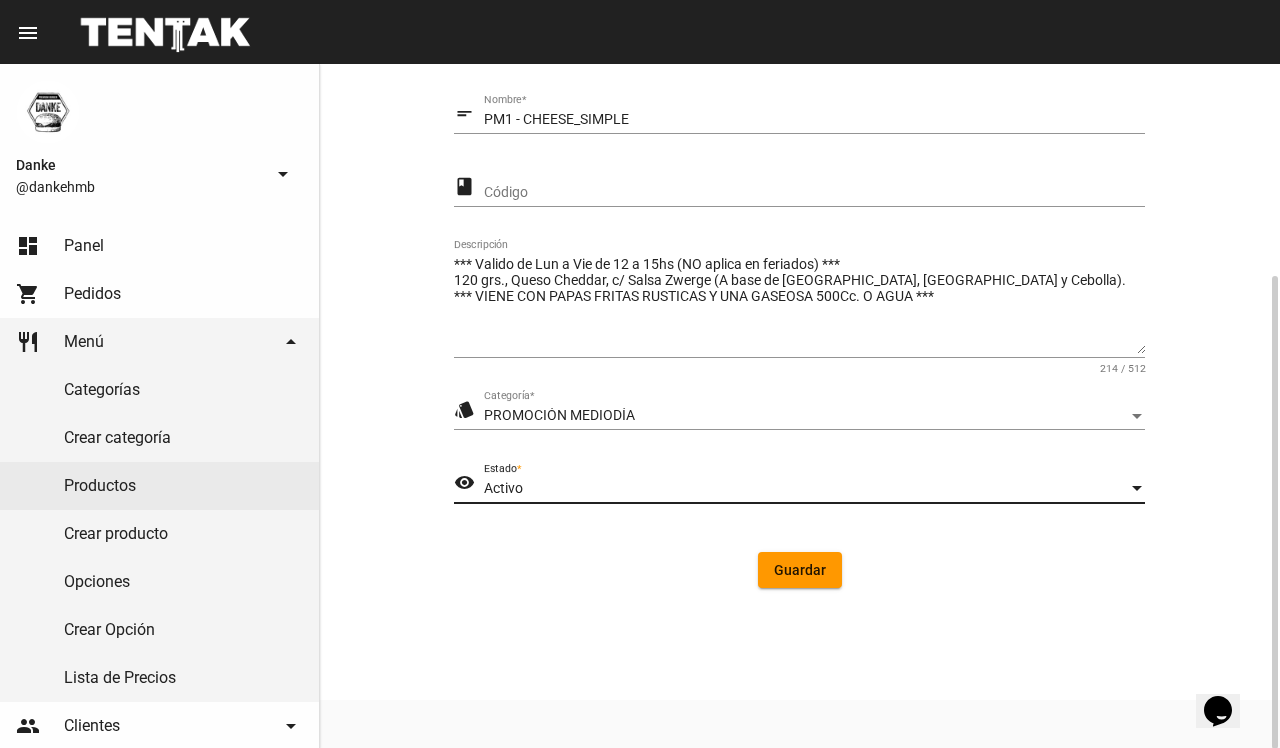 click on "Guardar" 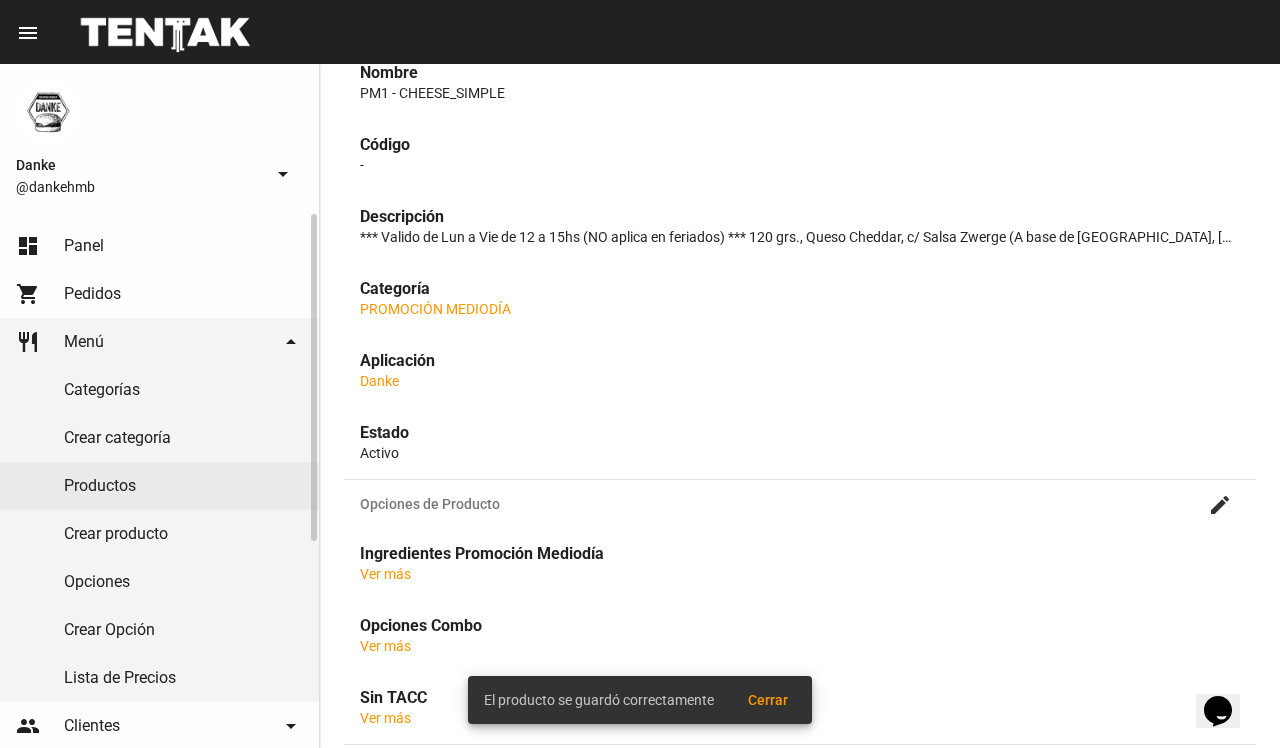 scroll, scrollTop: 0, scrollLeft: 0, axis: both 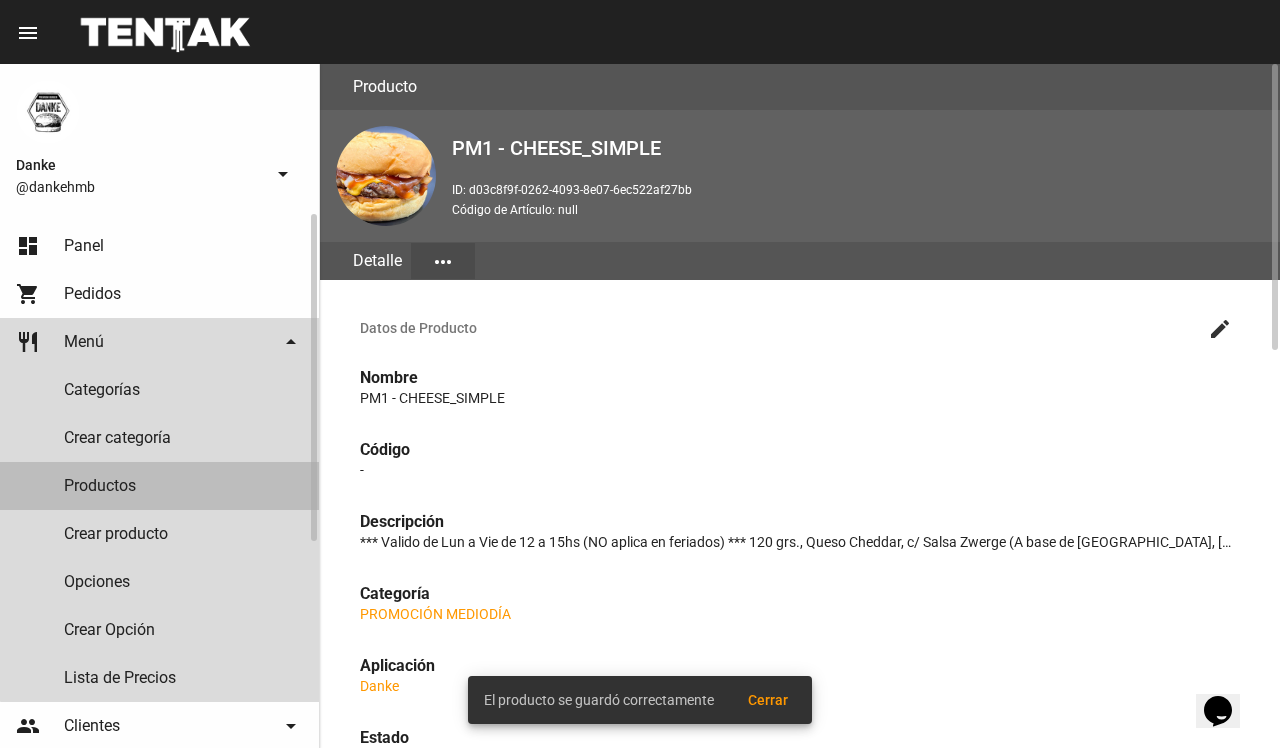 click on "Productos" 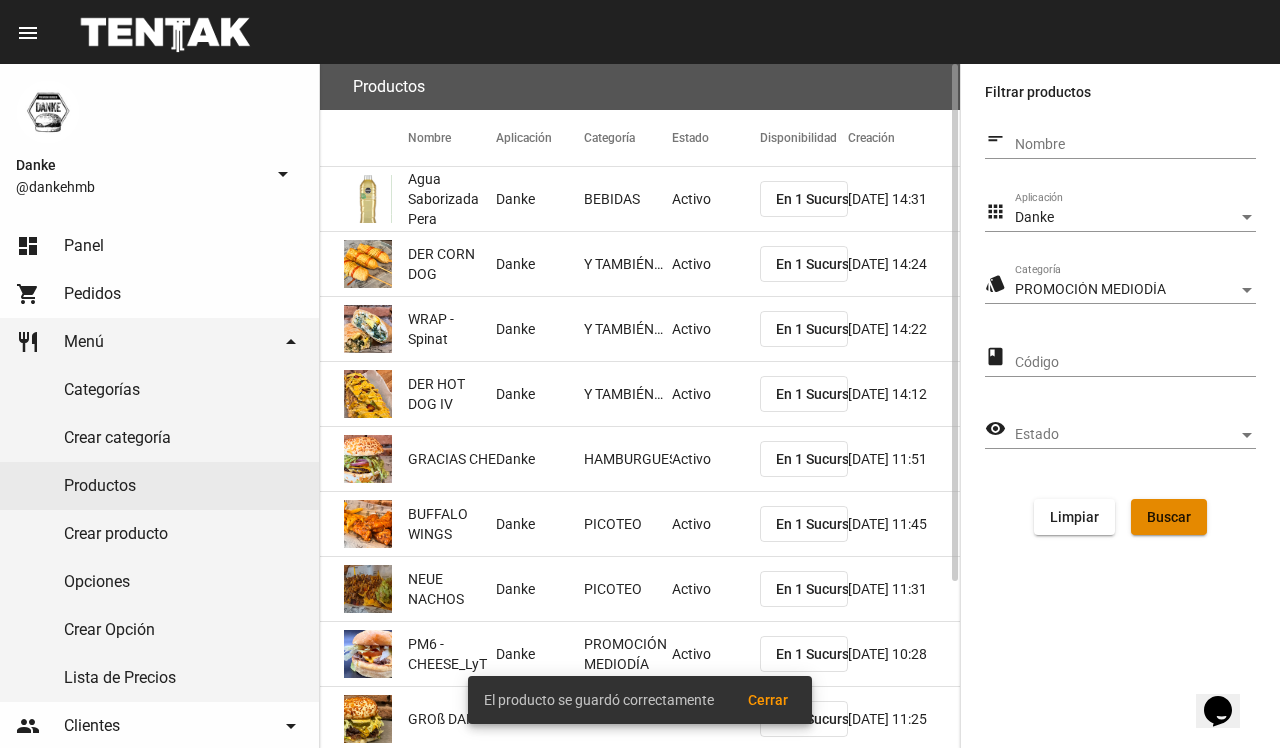 click on "Buscar" 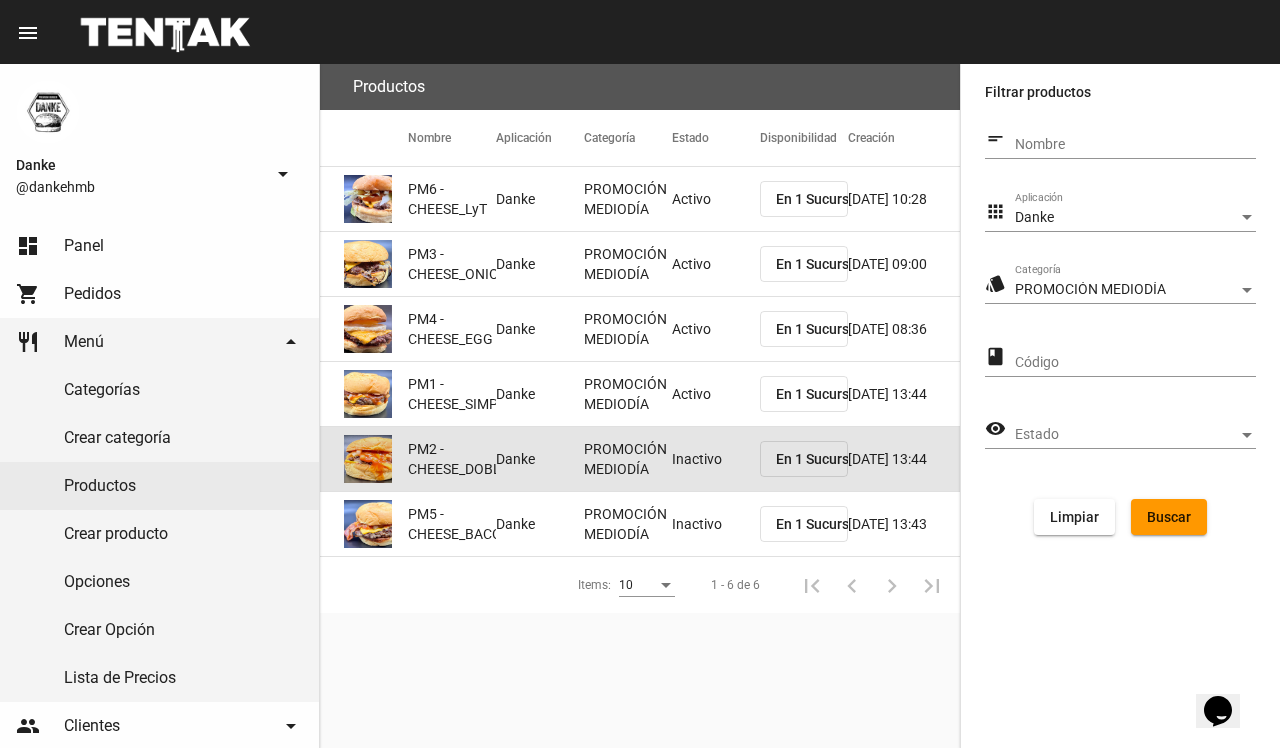 click on "Inactivo" 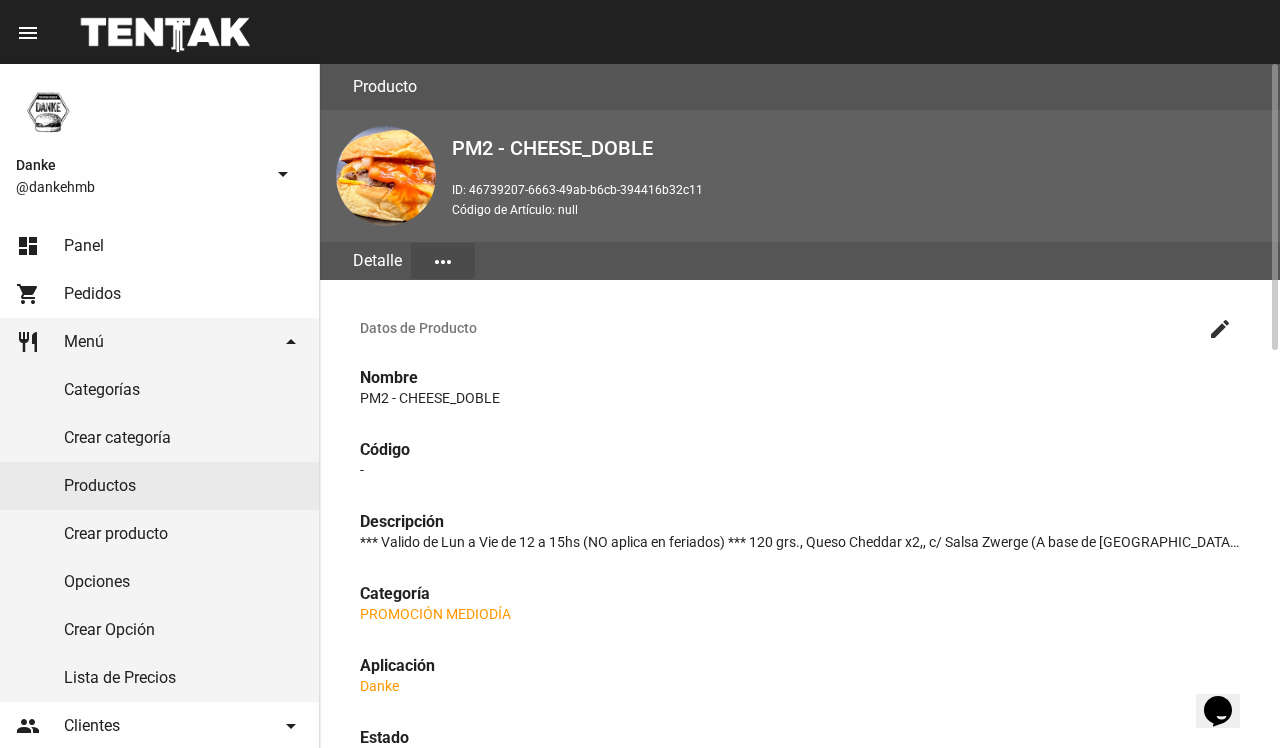 click on "Datos de Producto create" 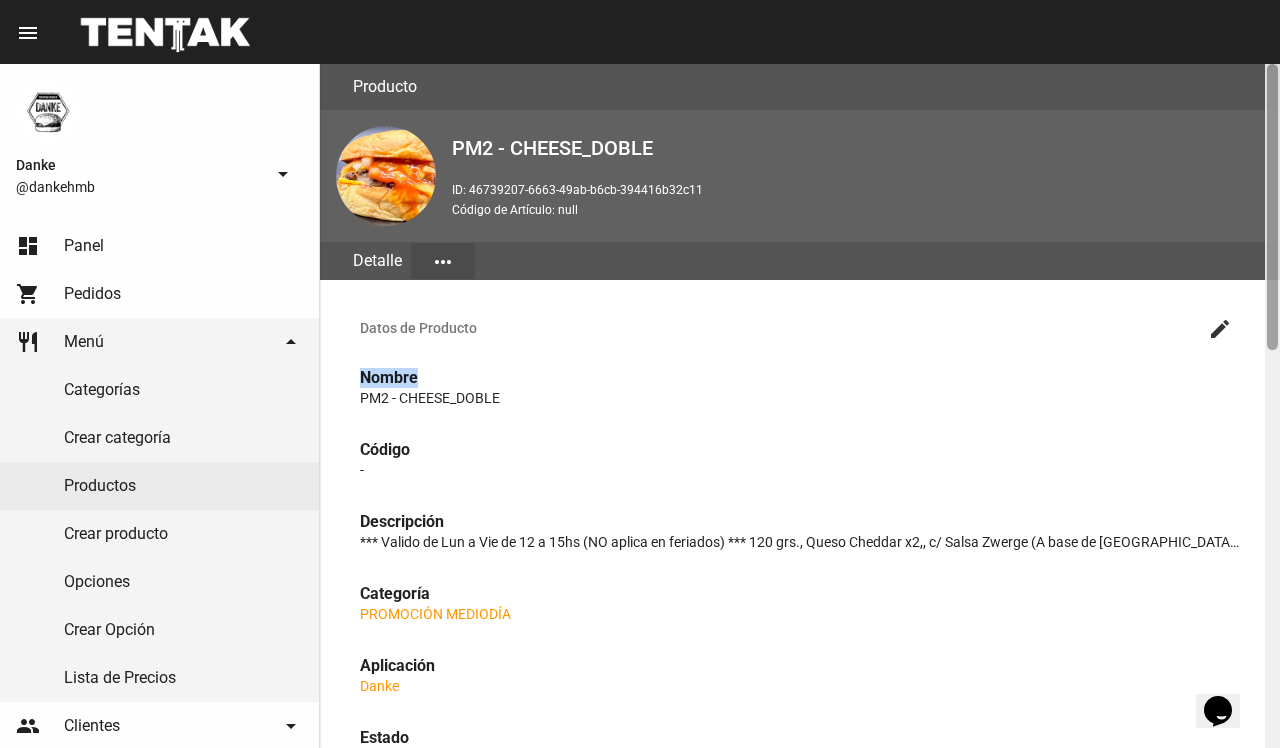 click on "Datos de Producto create Nombre PM2 - CHEESE_DOBLE Código - Descripción *** Valido de Lun a Vie de 12 a 15hs (NO aplica en feriados) ***
120 grs., Queso Cheddar x2,, c/ Salsa Zwerge (A base de Ketchup, Mostaza y Cebolla).
*** VIENE CON PAPAS FRITAS RUSTICAS Y UNA GASEOSA 500Cc. O AGUA *** Categoría PROMOCIÓN MEDIODÍA Aplicación Danke Estado Inactivo Opciones de Producto create Ingredientes Promoción Mediodía Ver más Opciones Combo Ver más Sin TACC Ver más Características Color - Edad - Autor Cuenta Danke Usuario Tomas Fechas Creación 11/5/20 13:44 Última modificación 15/7/25 15:02" 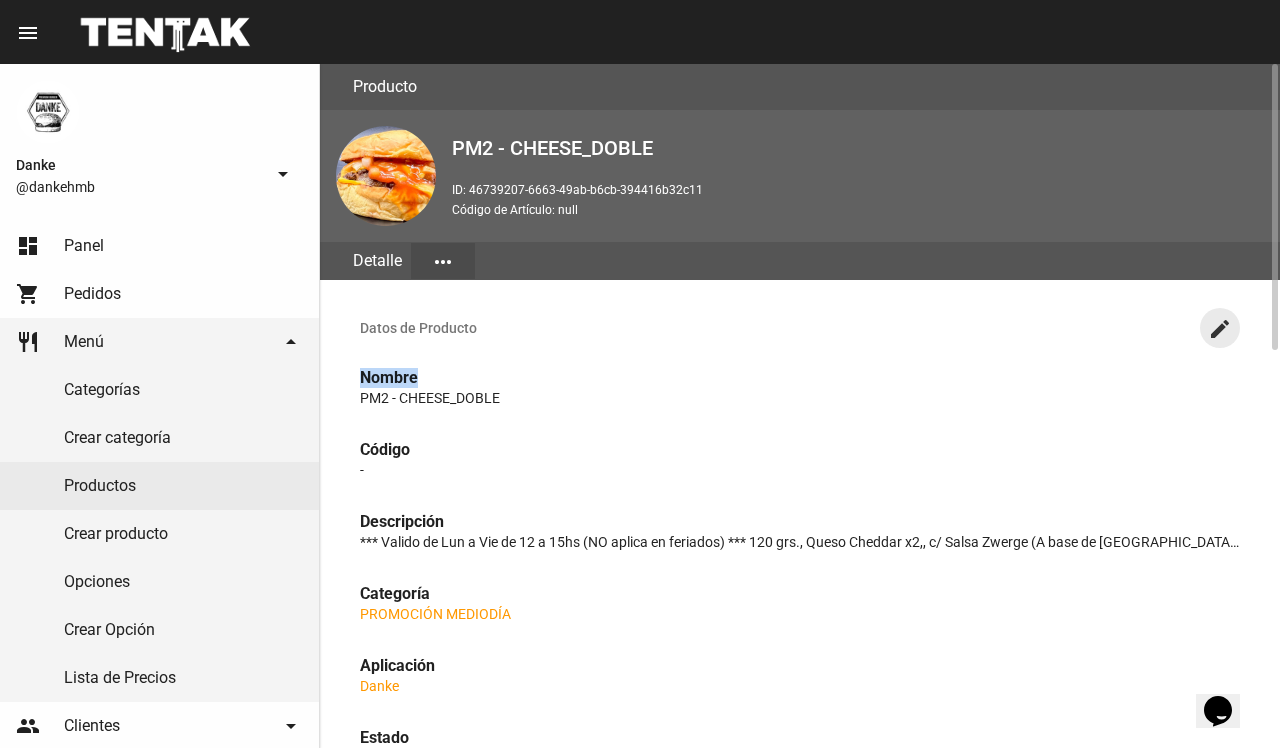 click on "create" 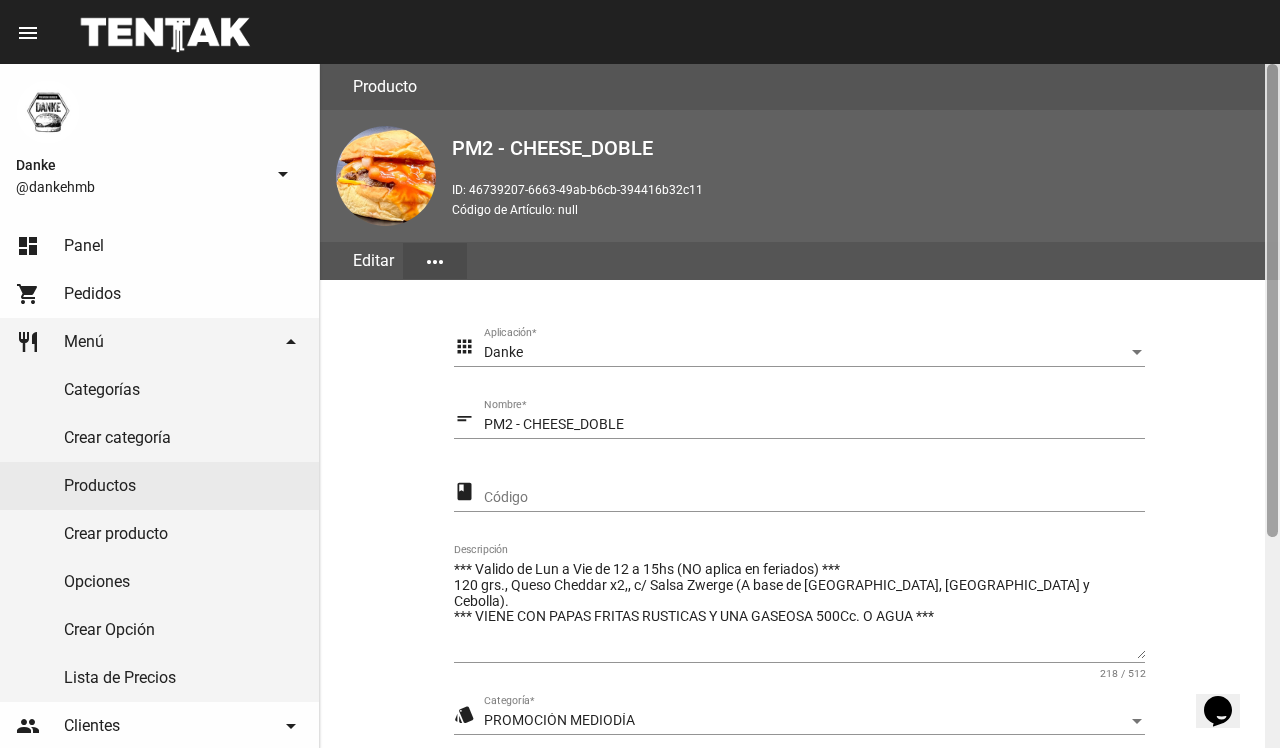 click on "Producto PM2 - CHEESE_DOBLE ID: 46739207-6663-49ab-b6cb-394416b32c11 Código de Artículo: null Editar more_horiz apps Danke Aplicación  * short_text PM2 - CHEESE_DOBLE Nombre  * class Código *** Valido de Lun a Vie de 12 a 15hs (NO aplica en feriados) ***
120 grs., Queso Cheddar x2,, c/ Salsa Zwerge (A base de Ketchup, Mostaza y Cebolla).
*** VIENE CON PAPAS FRITAS RUSTICAS Y UNA GASEOSA 500Cc. O AGUA *** Descripción 218 / 512 style PROMOCIÓN MEDIODÍA Categoría  * visibility Inactivo Estado  * Guardar" 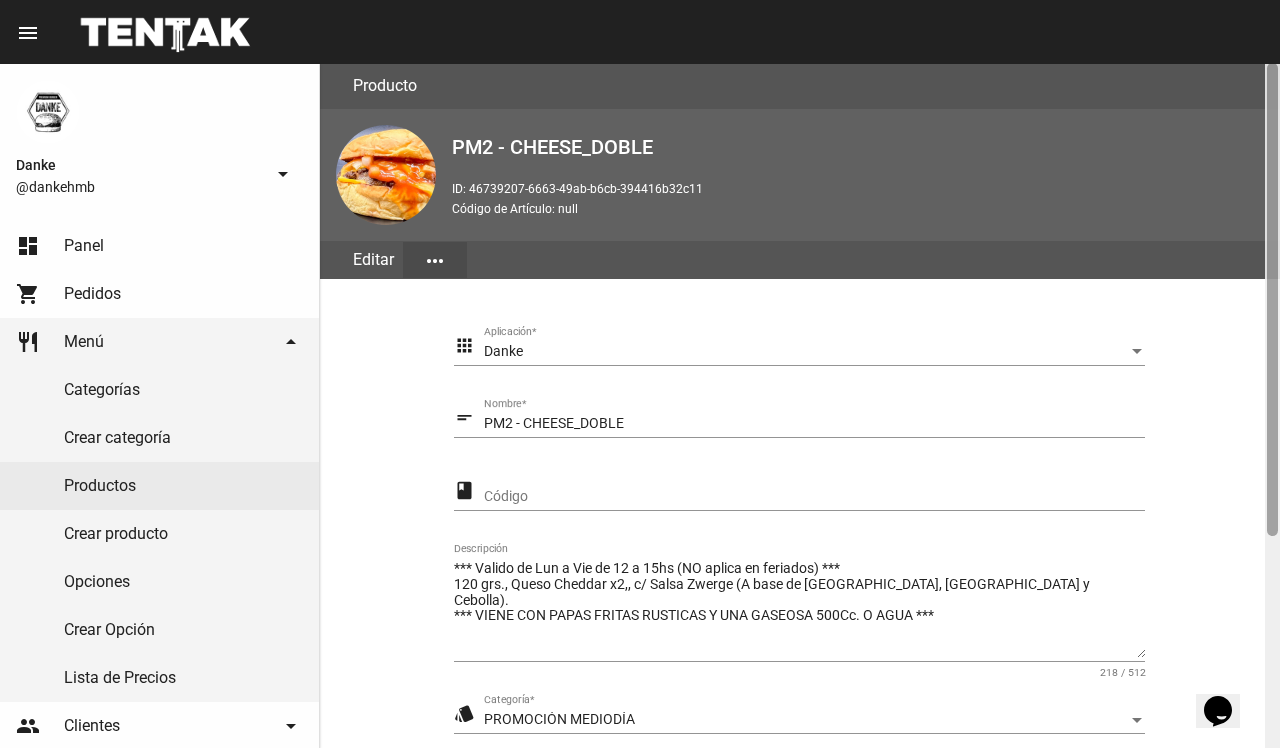 click 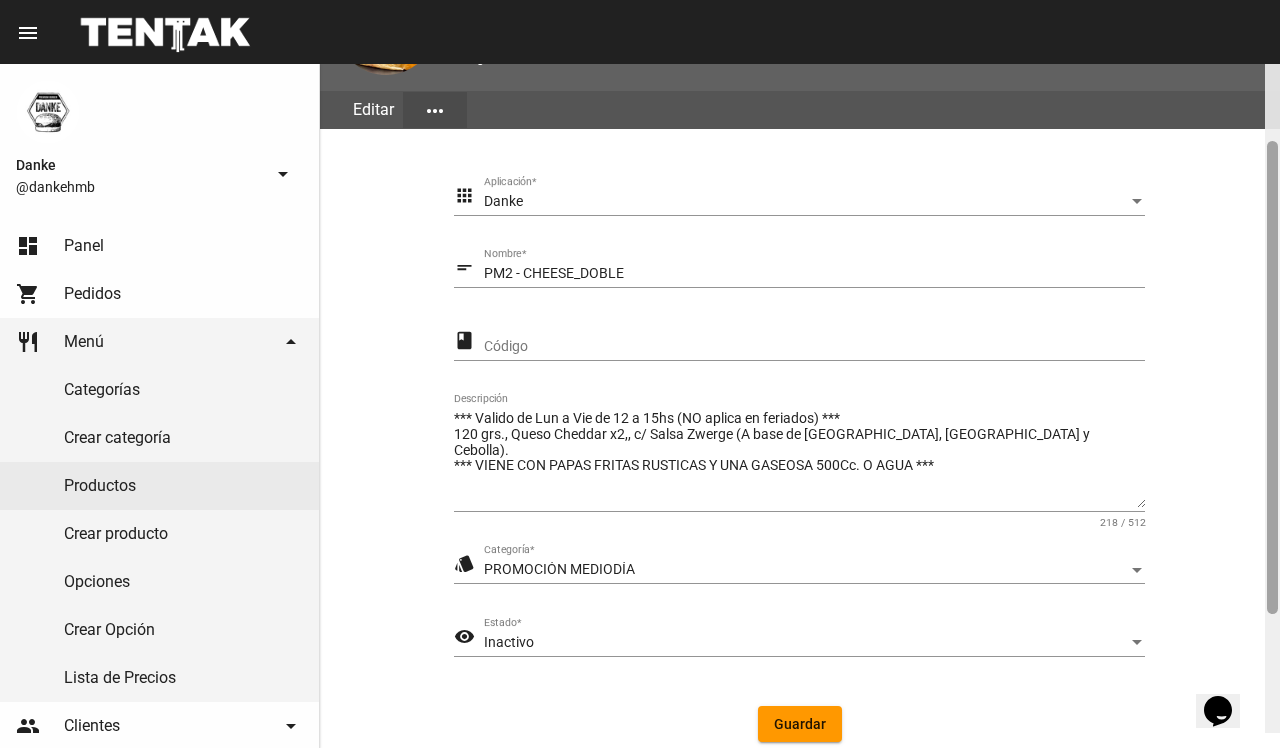 drag, startPoint x: 1278, startPoint y: 353, endPoint x: 1278, endPoint y: 456, distance: 103 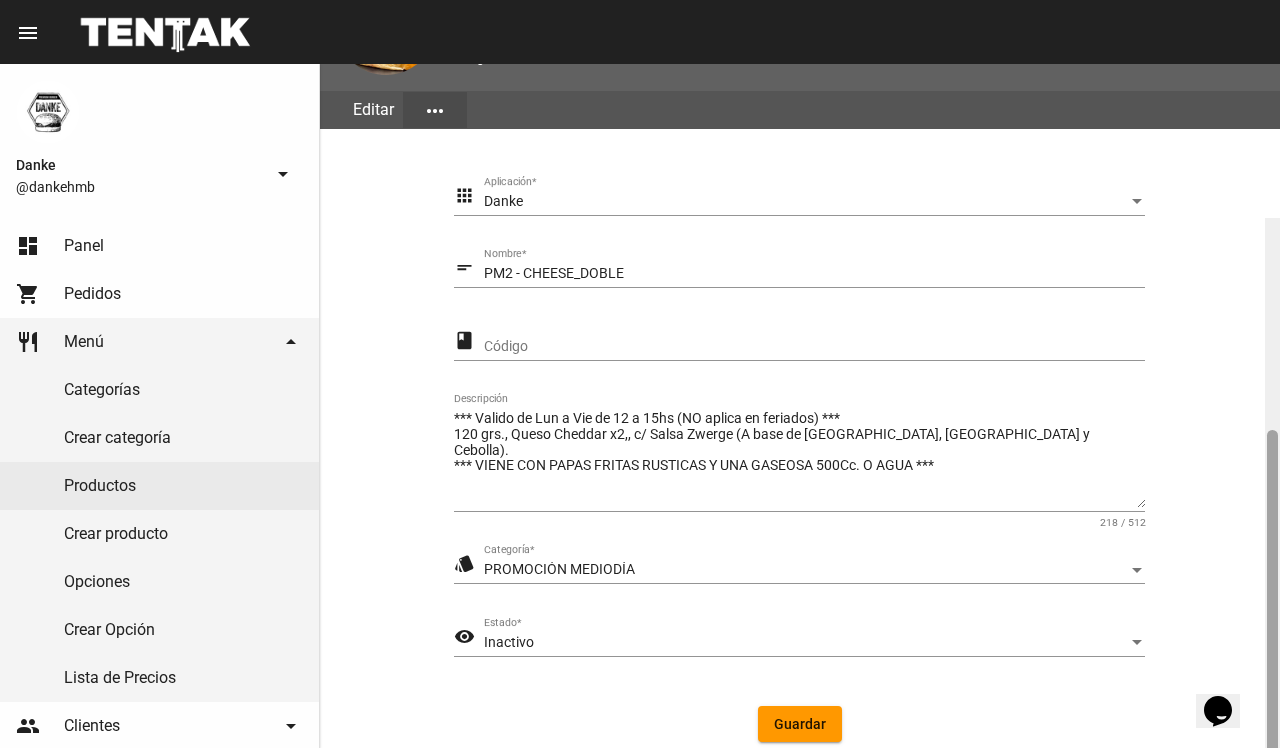 scroll, scrollTop: 305, scrollLeft: 0, axis: vertical 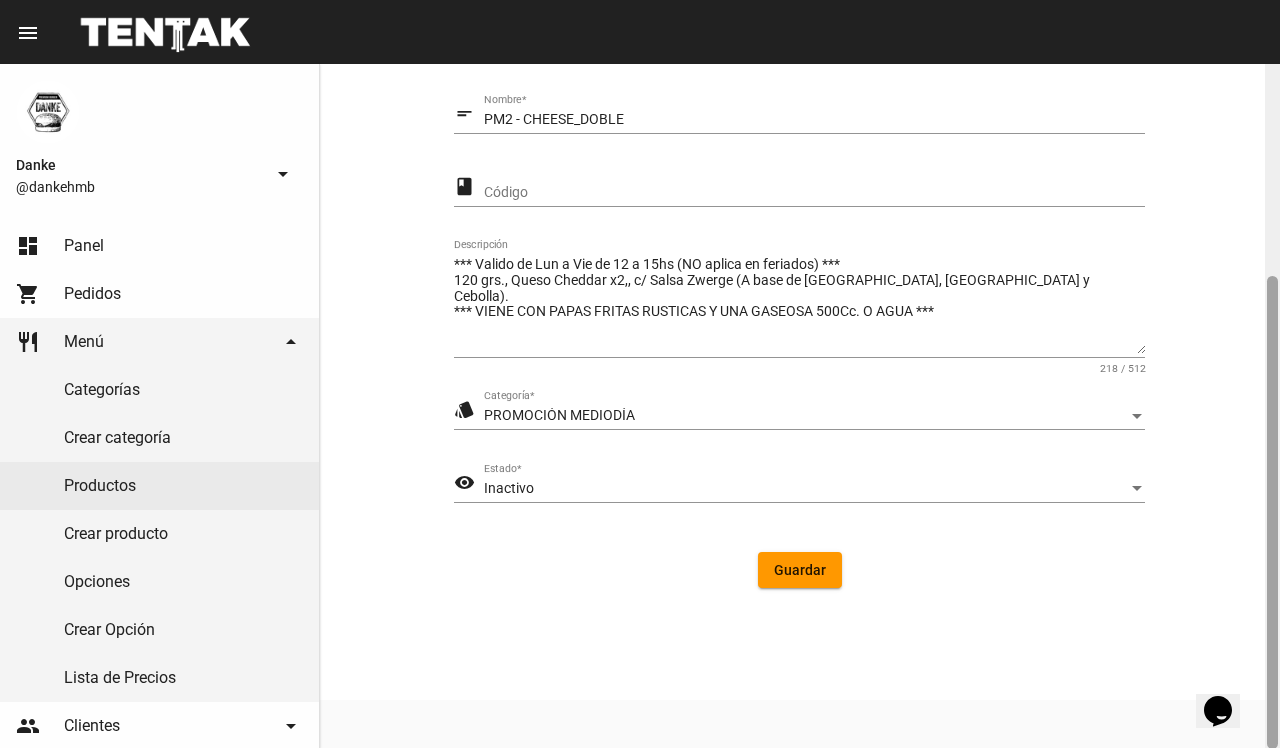 click 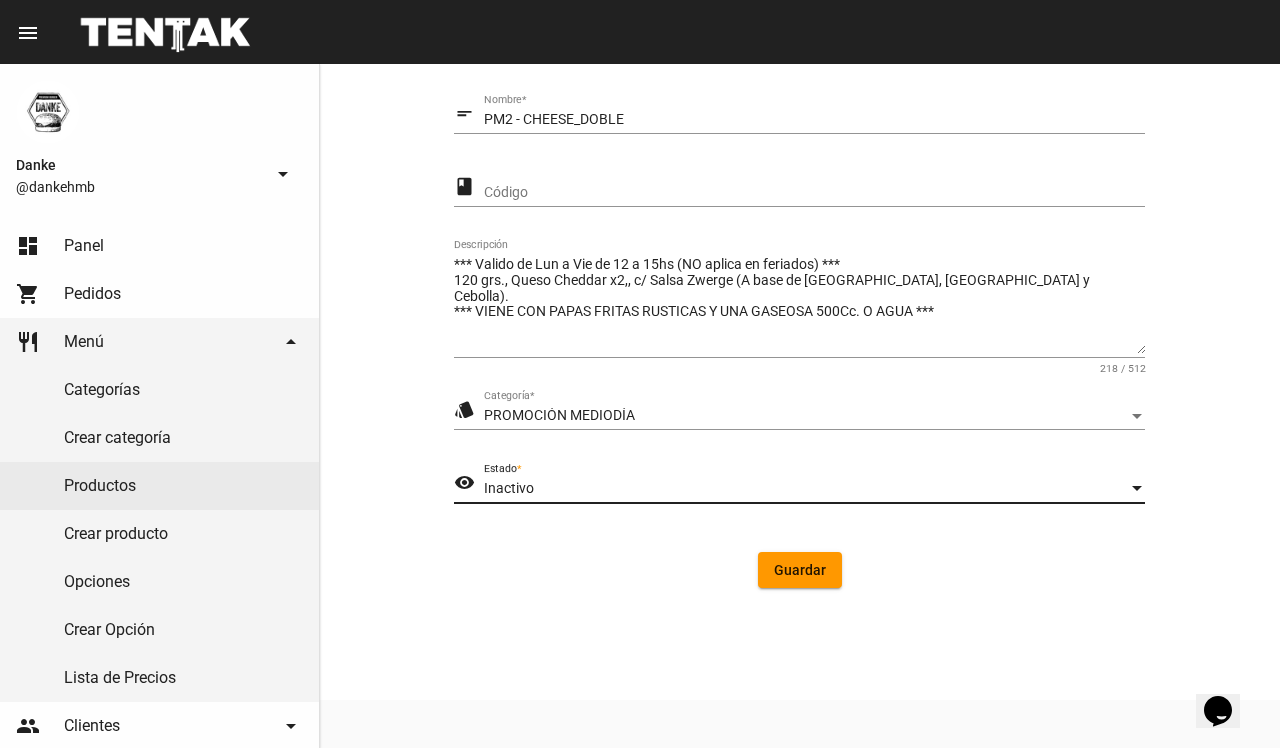 click on "Inactivo" at bounding box center (805, 489) 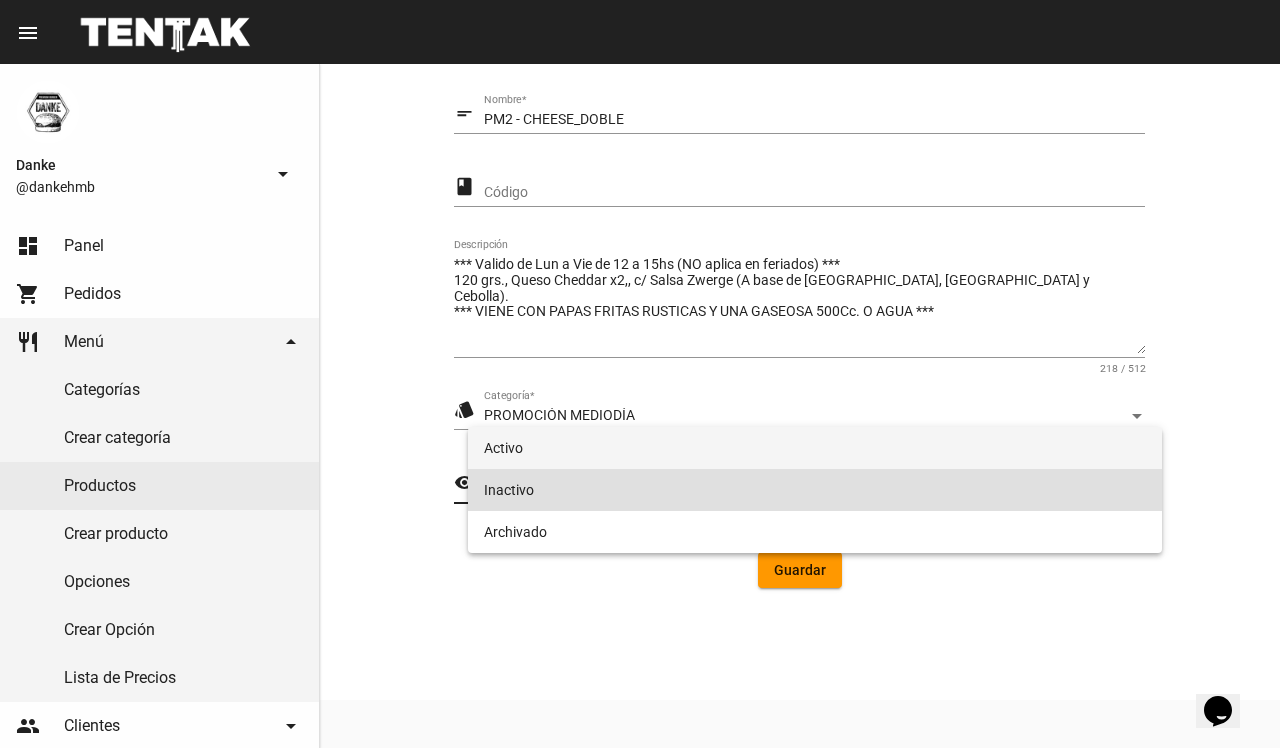click on "Activo" at bounding box center (814, 448) 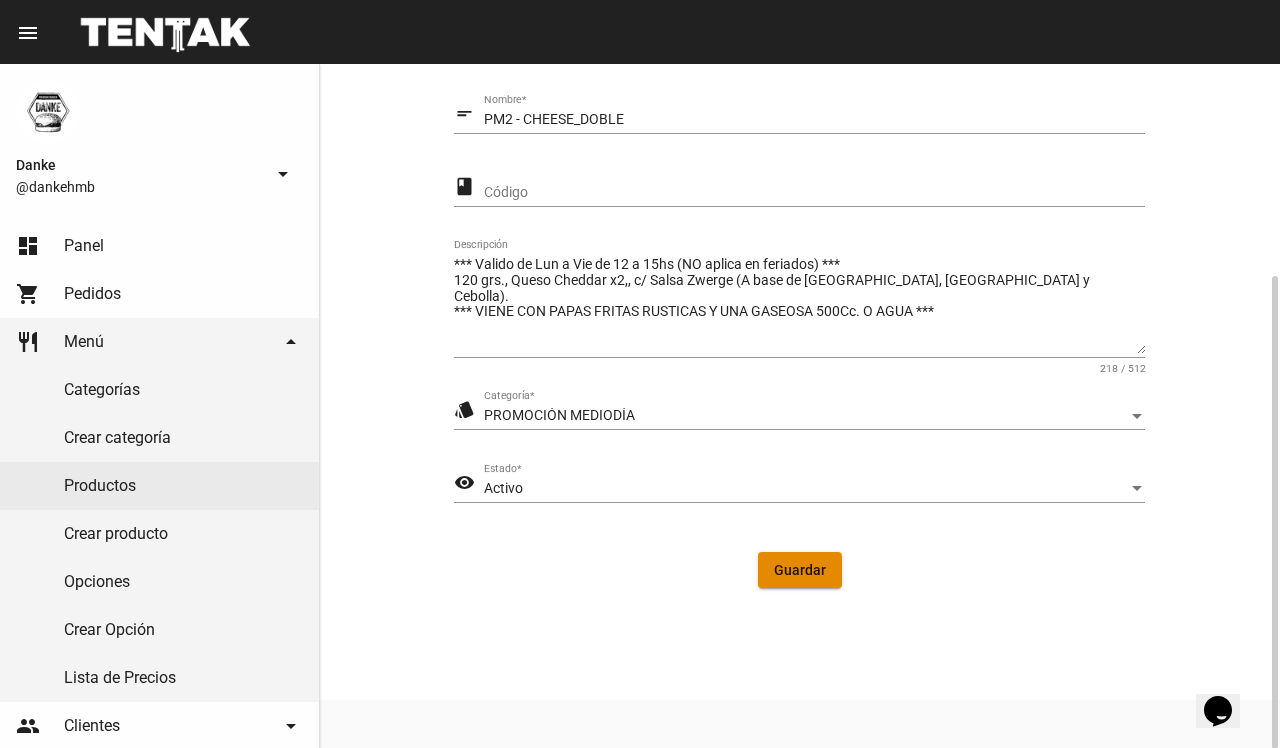 click on "Guardar" 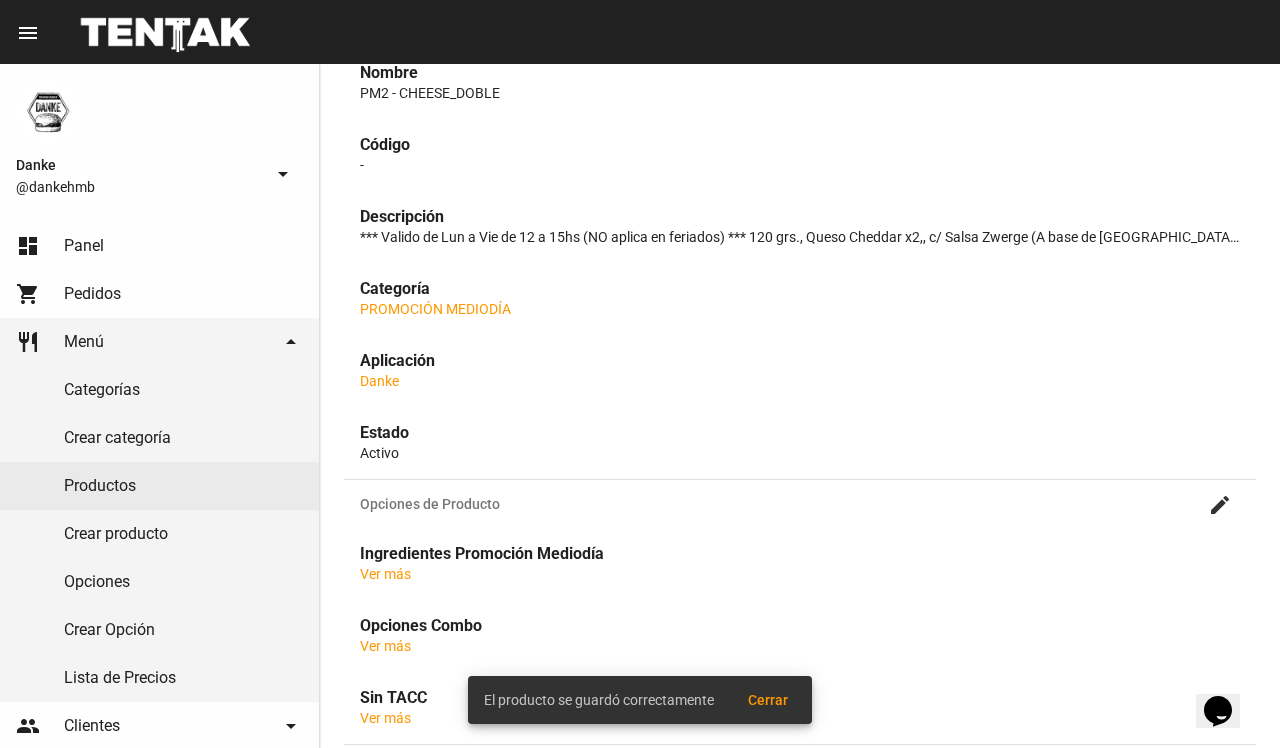 scroll, scrollTop: 0, scrollLeft: 0, axis: both 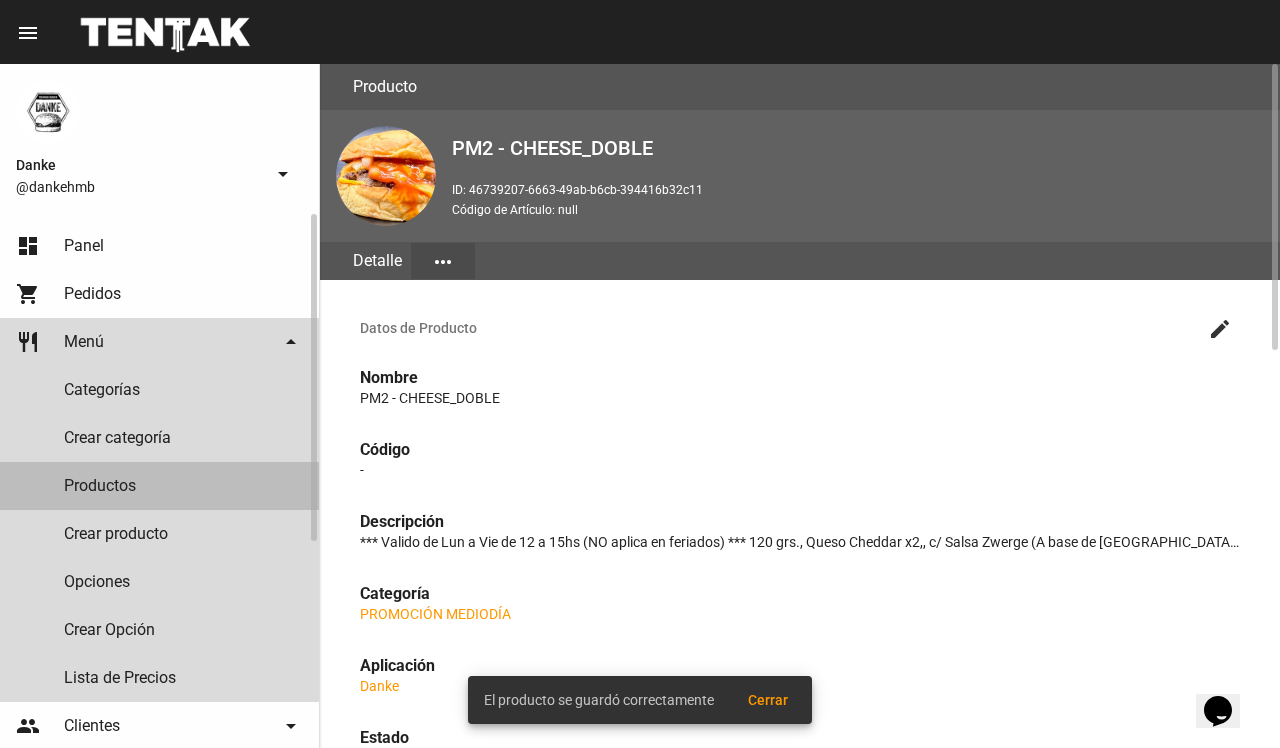 click on "Productos" 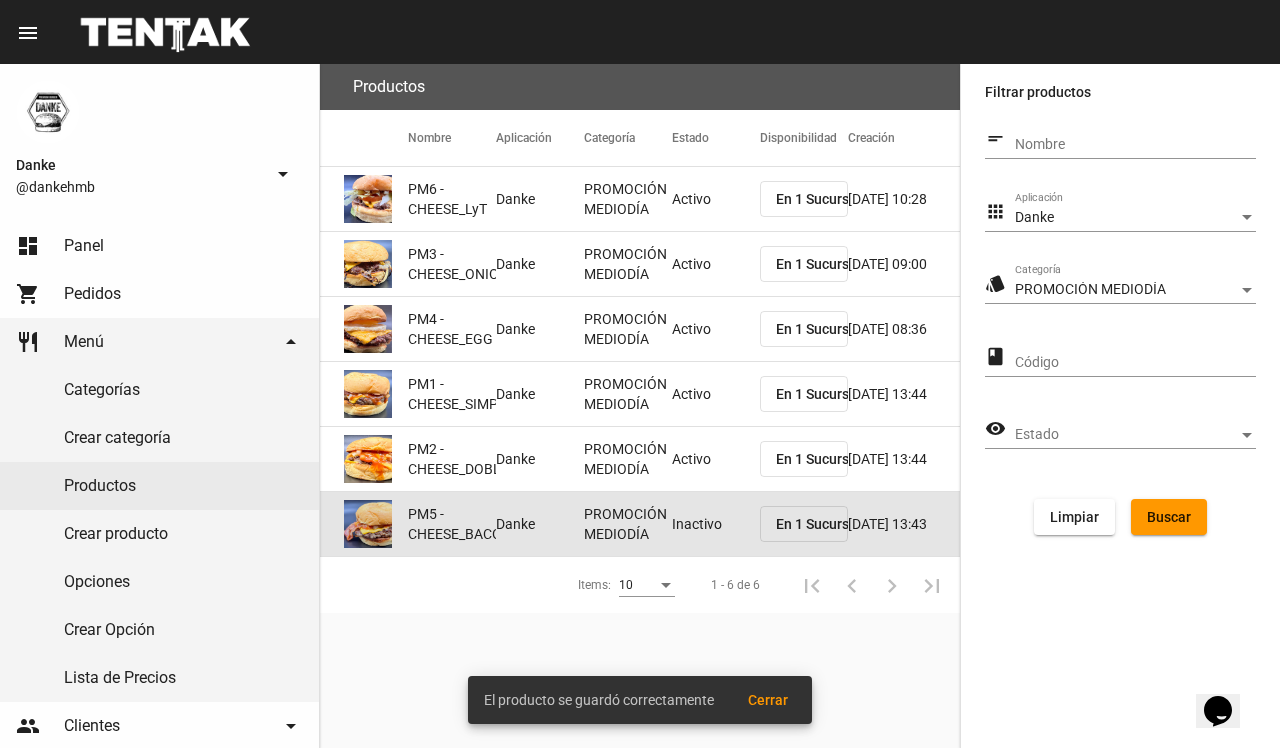 click on "Inactivo" 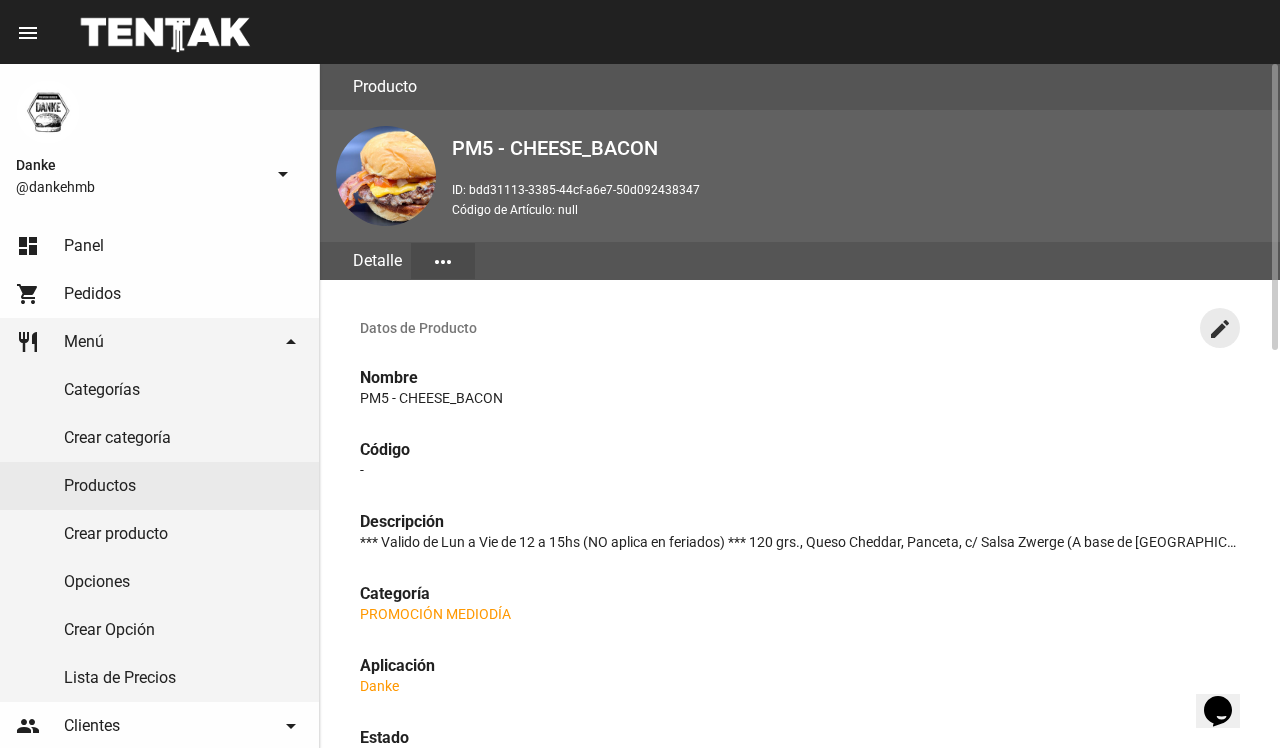click on "create" 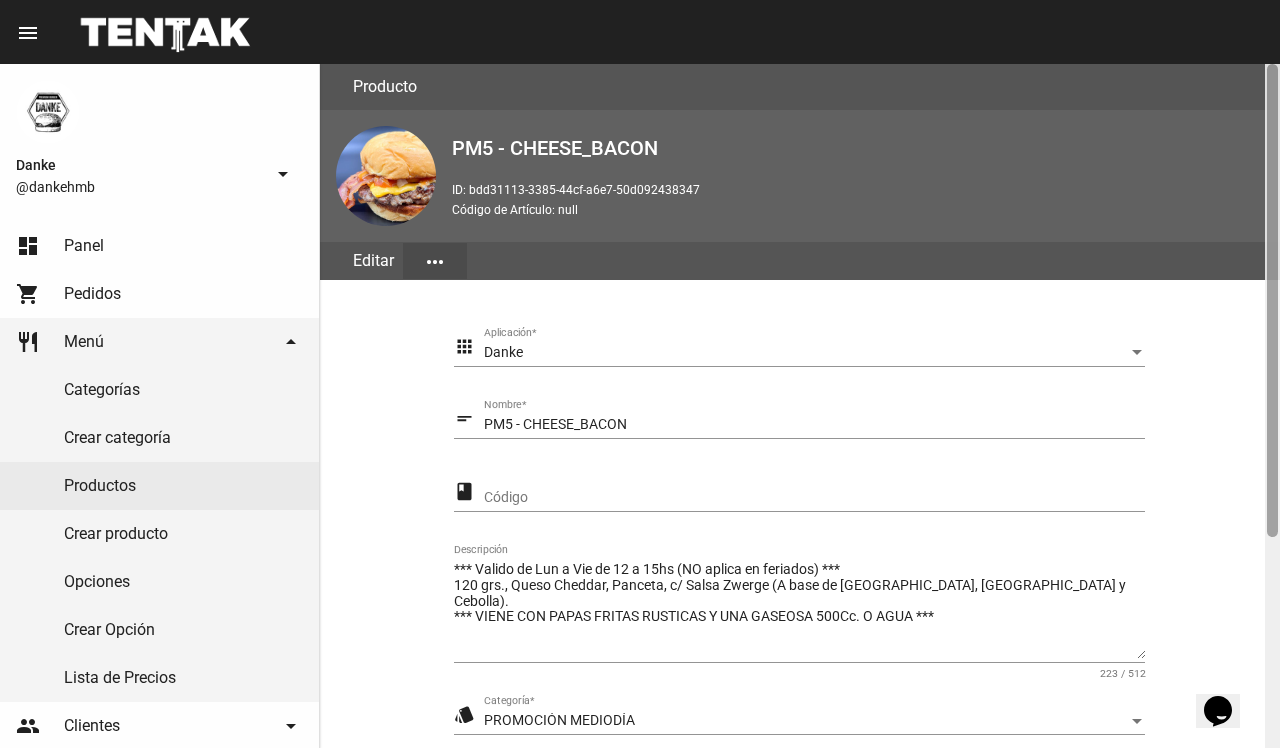 scroll, scrollTop: 305, scrollLeft: 0, axis: vertical 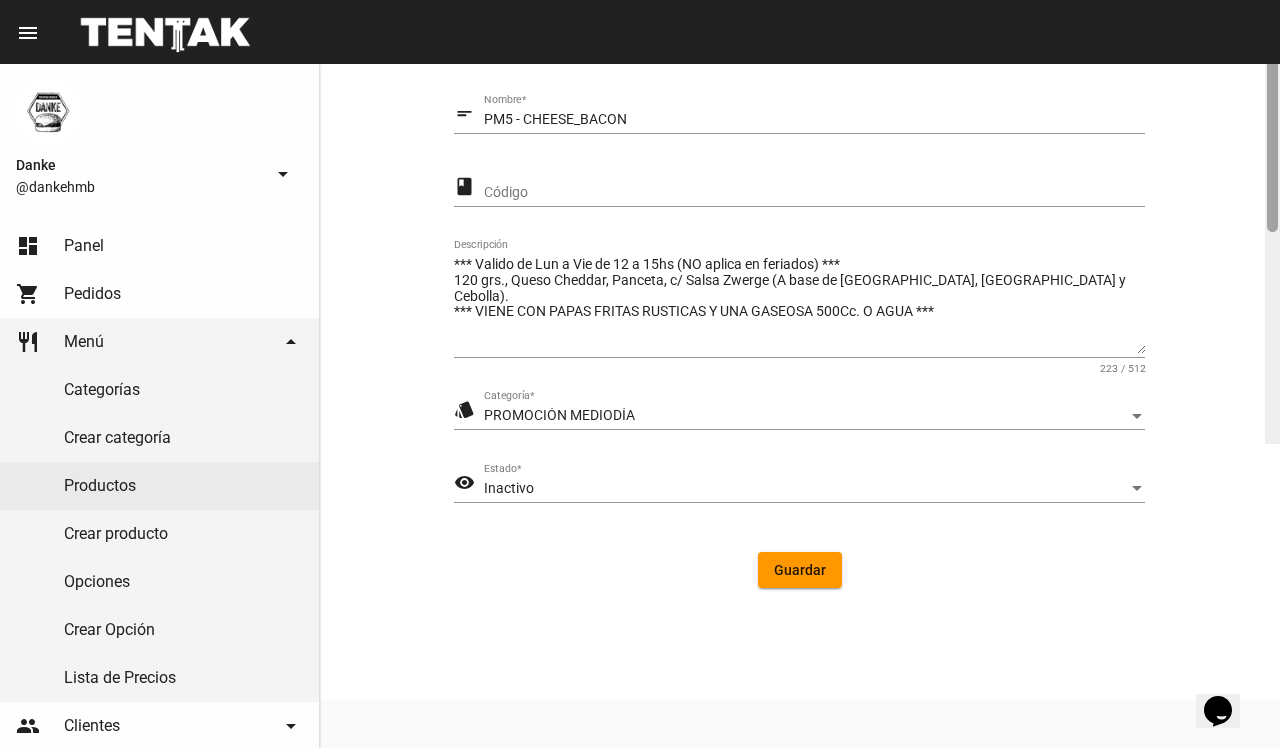 click 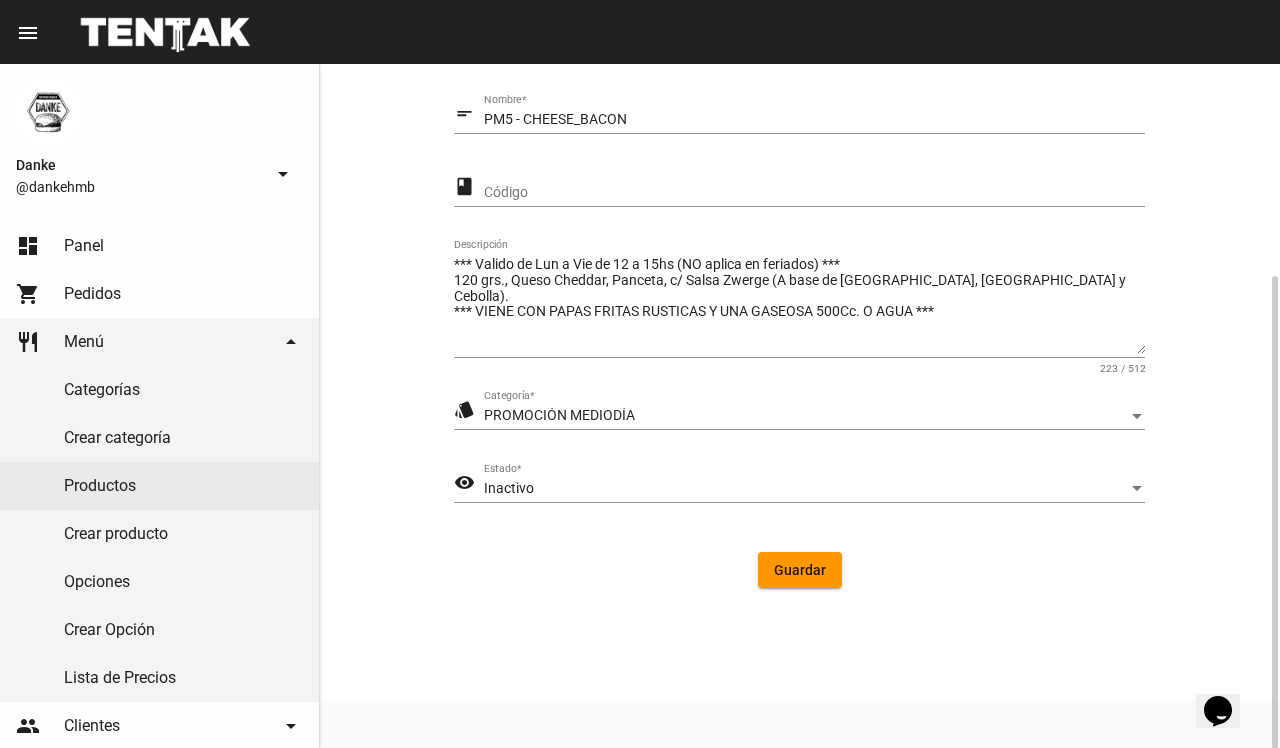 click on "Inactivo" at bounding box center (805, 489) 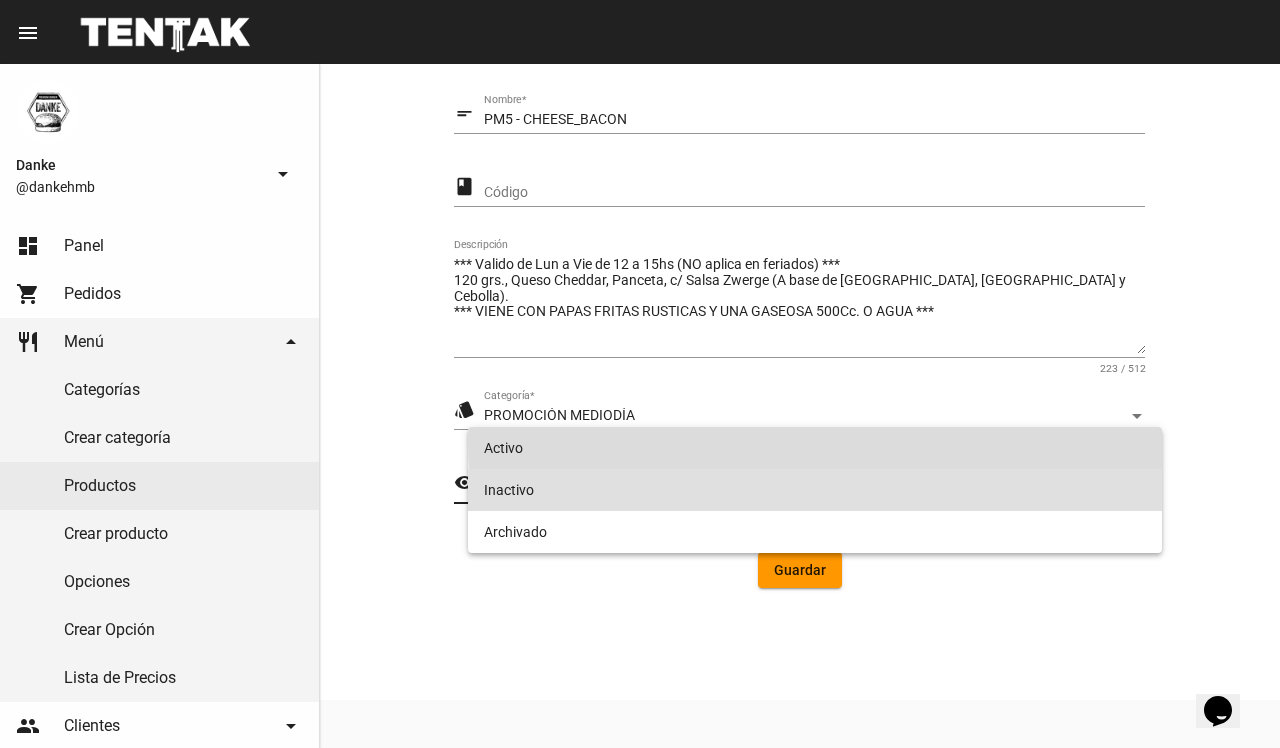 click on "Activo" at bounding box center [814, 448] 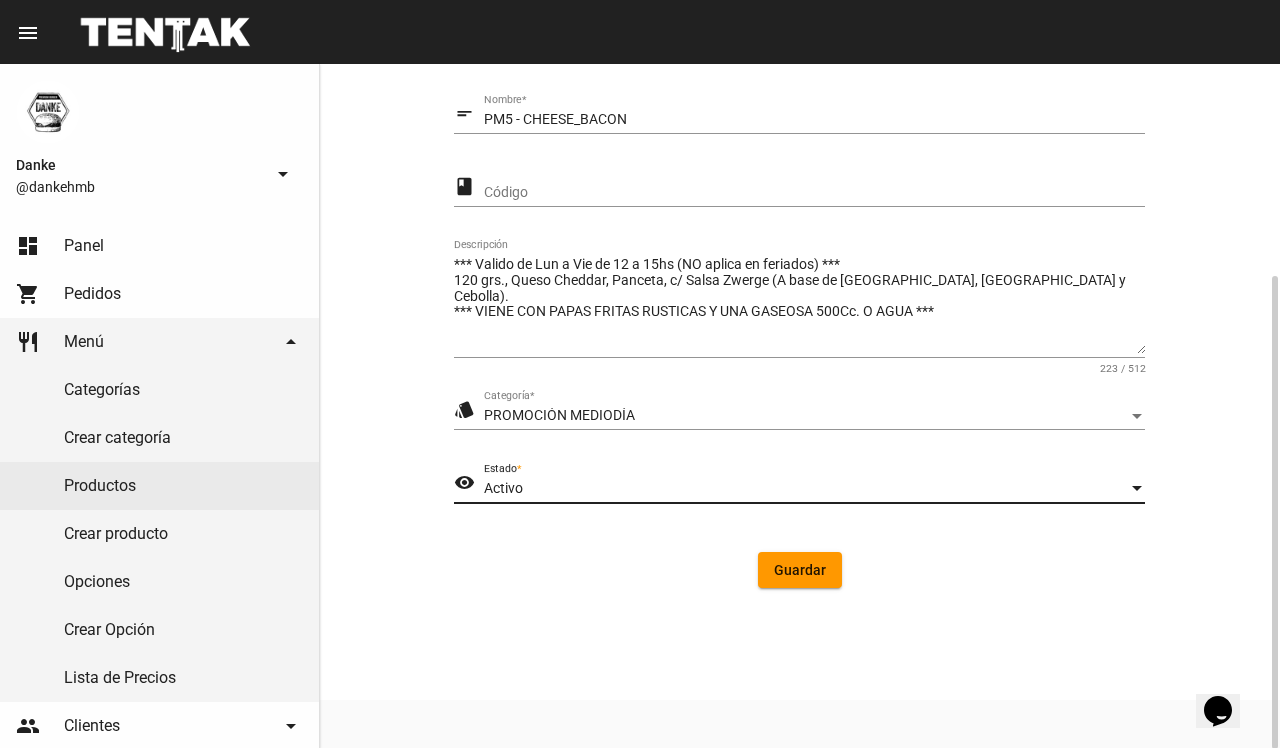 click on "Guardar" 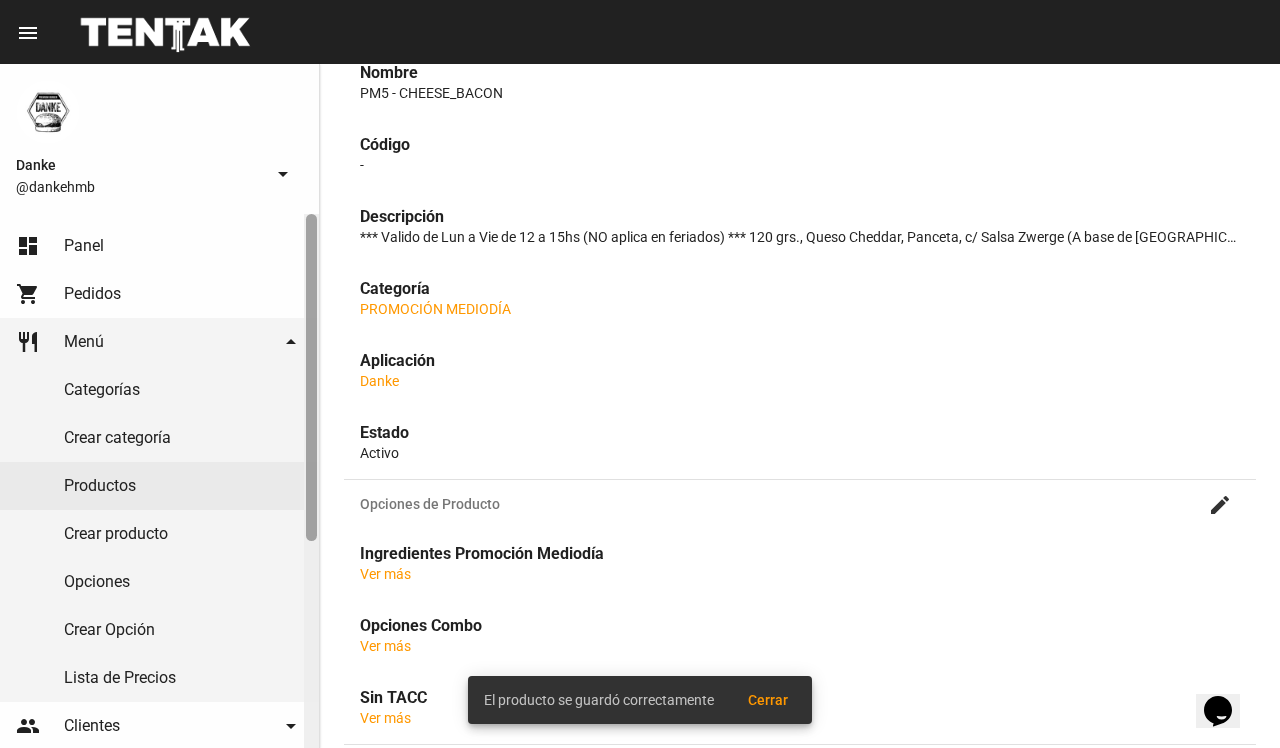 scroll, scrollTop: 0, scrollLeft: 0, axis: both 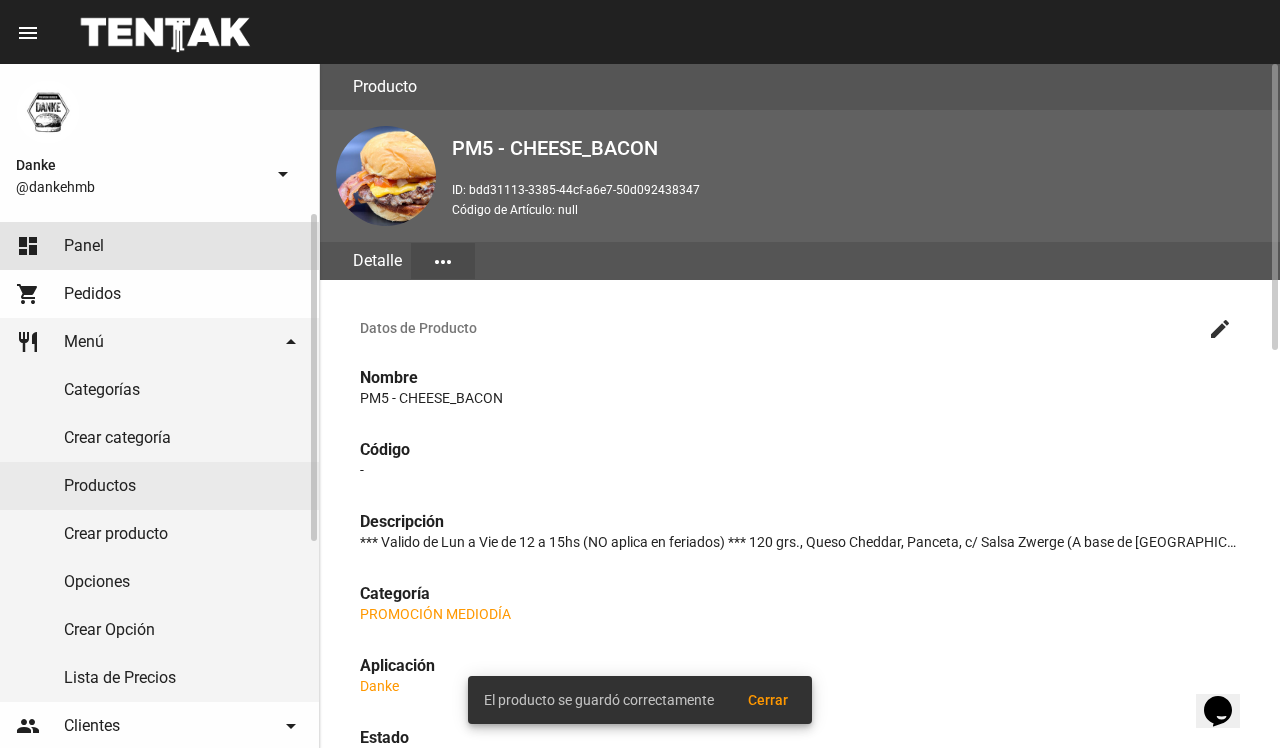 click on "dashboard Panel" 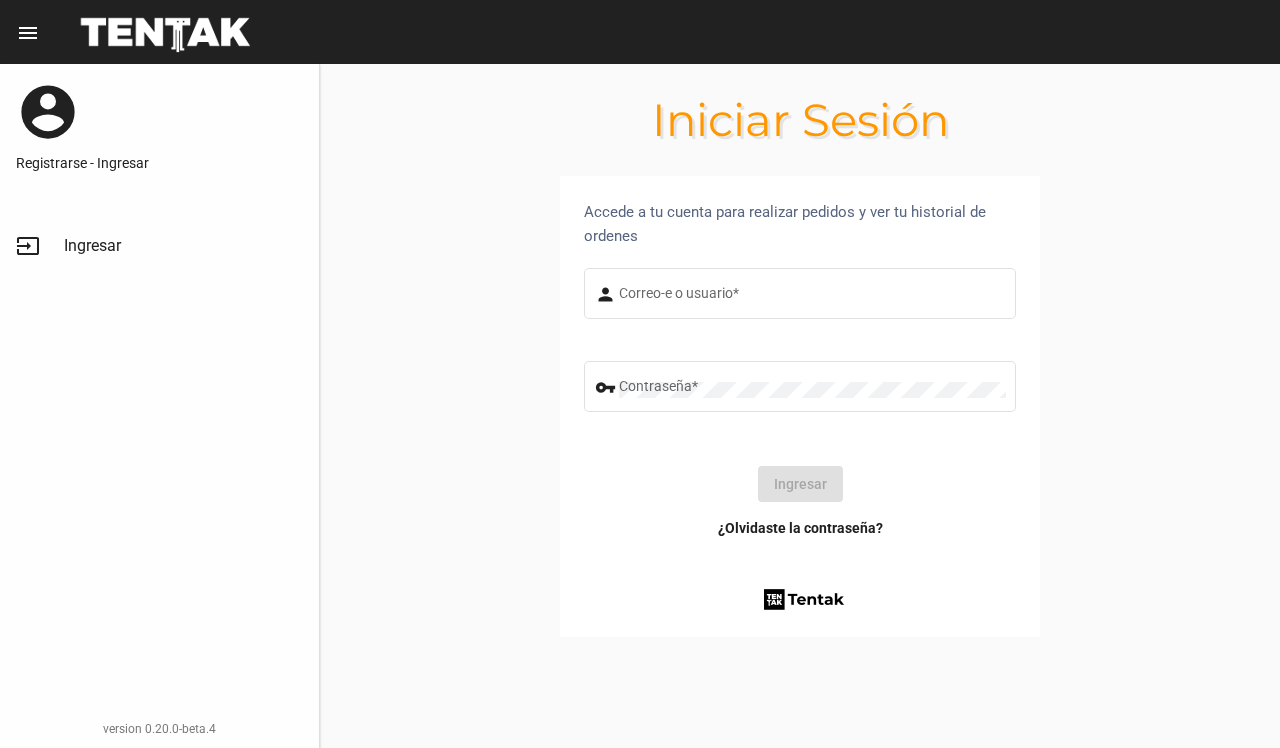 type on "DANKEHMB" 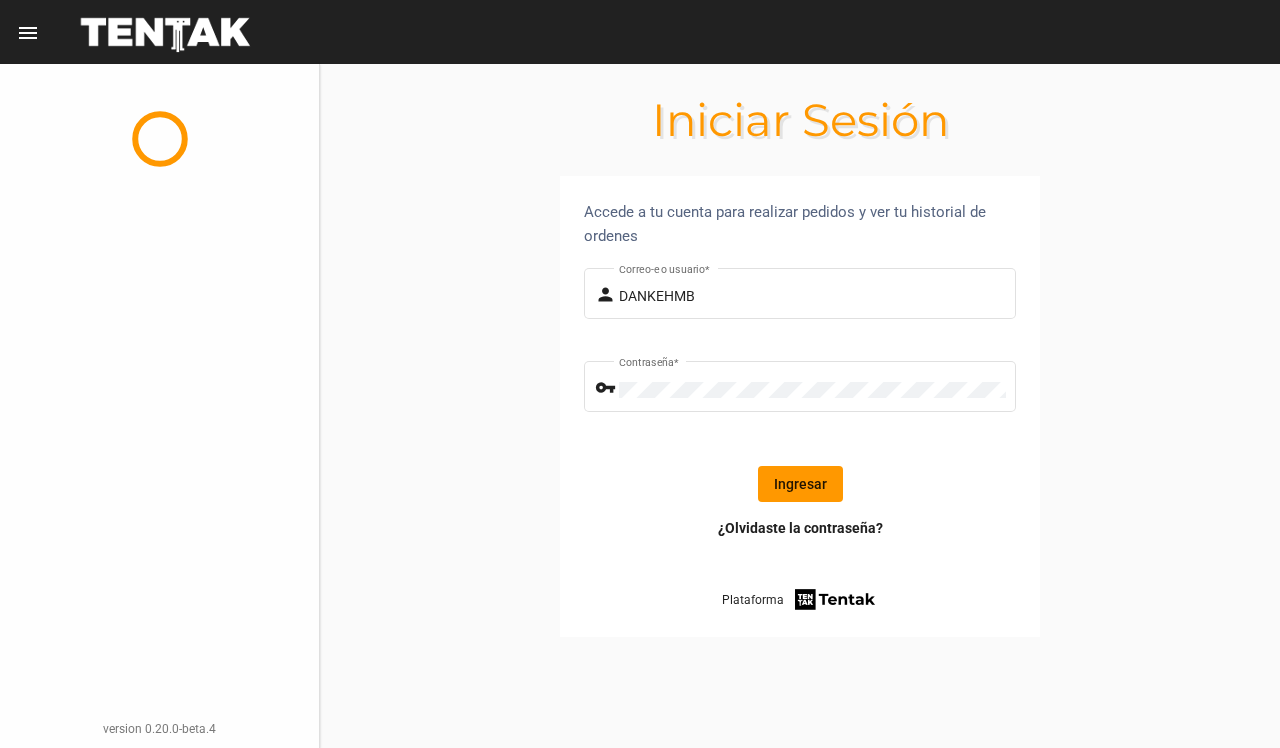 click on "Ingresar" 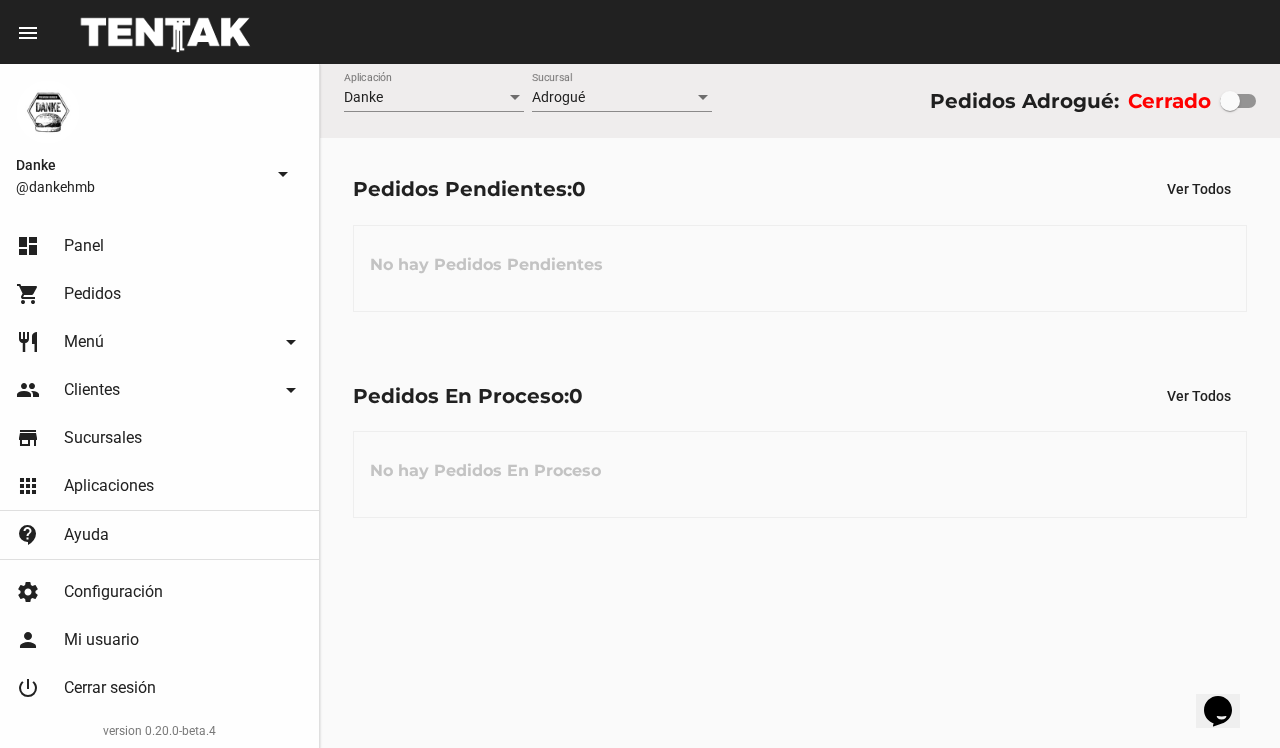 click at bounding box center (1238, 101) 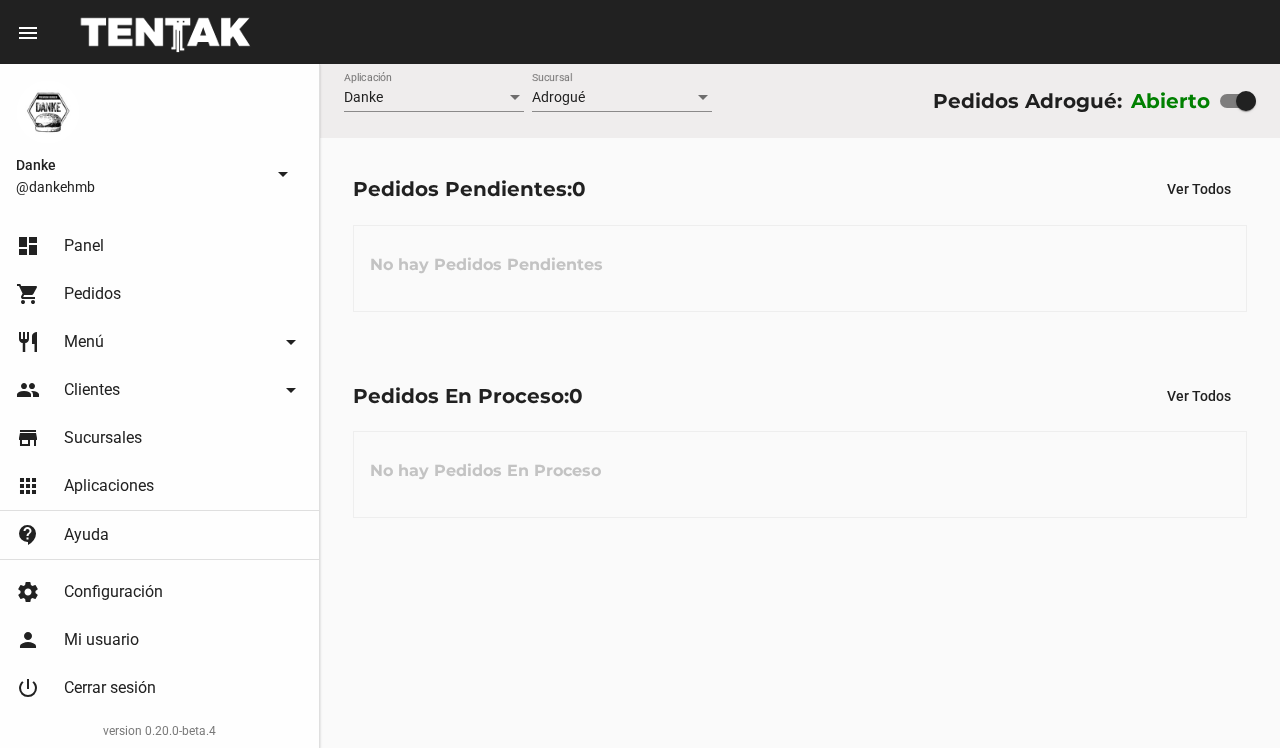 scroll, scrollTop: 0, scrollLeft: 0, axis: both 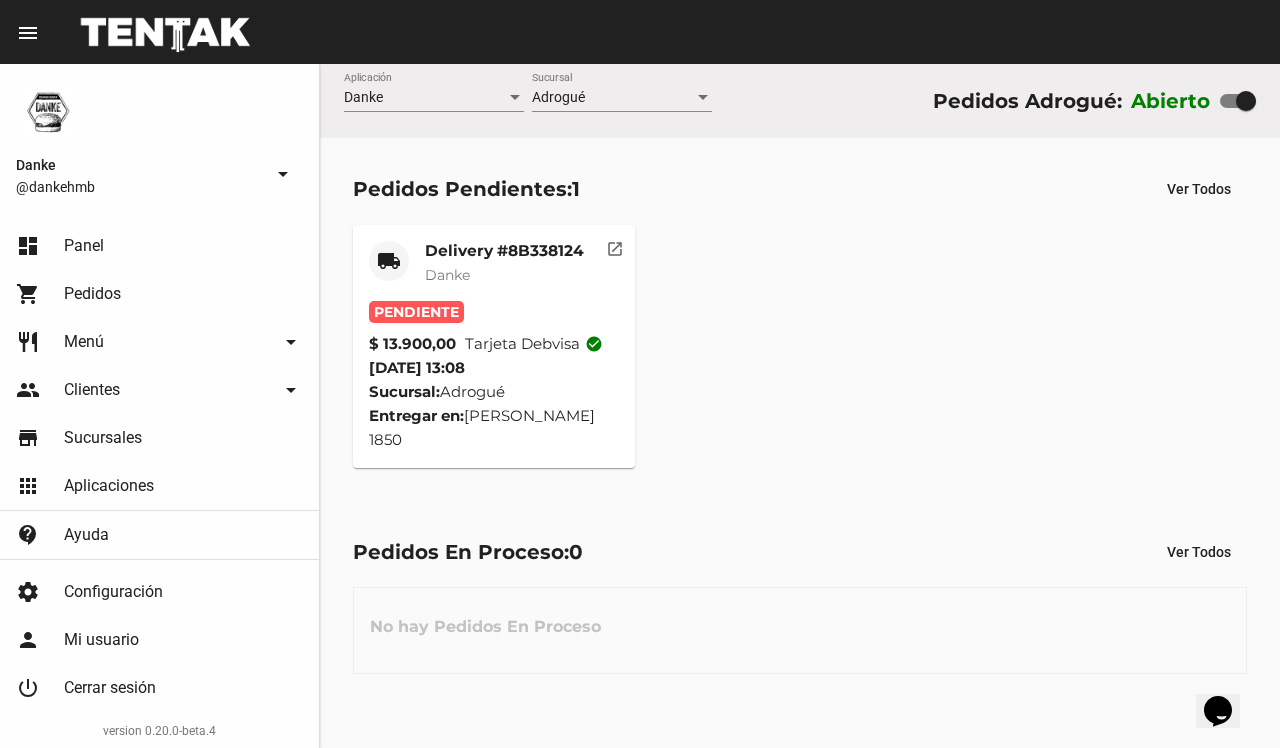 click on "Delivery #8B338124" 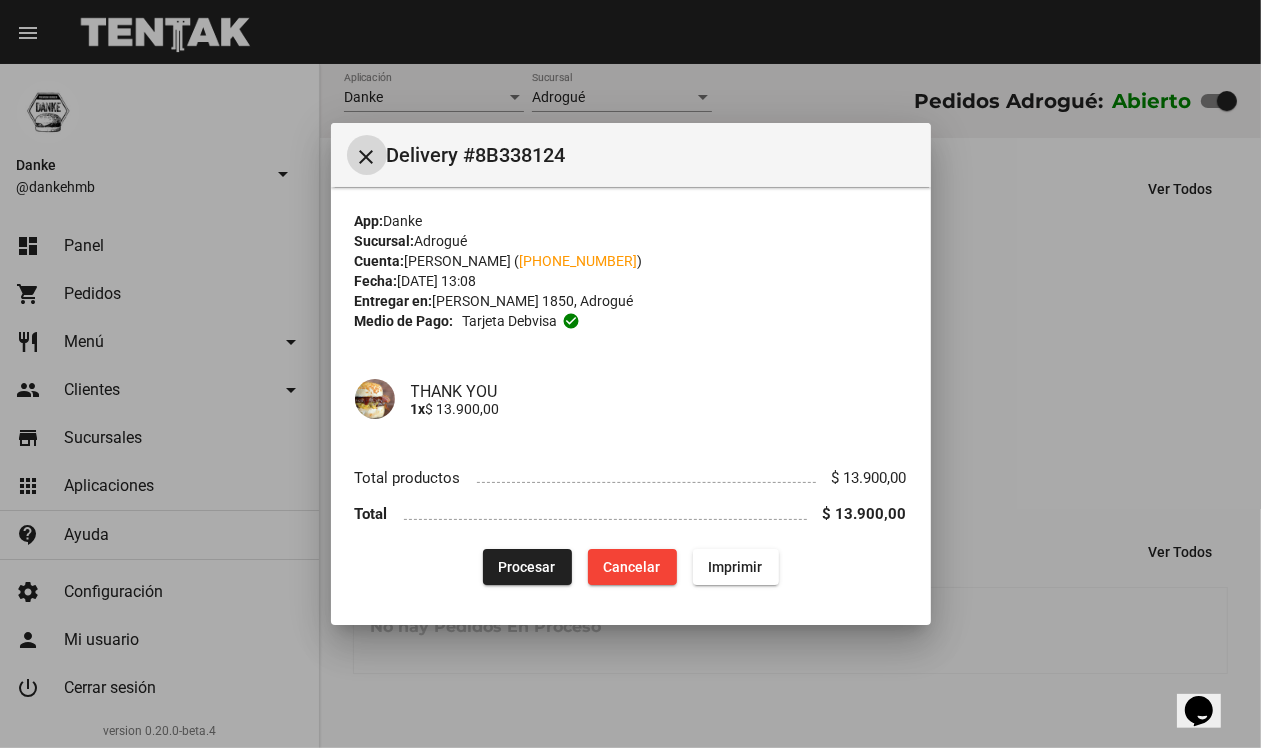 type 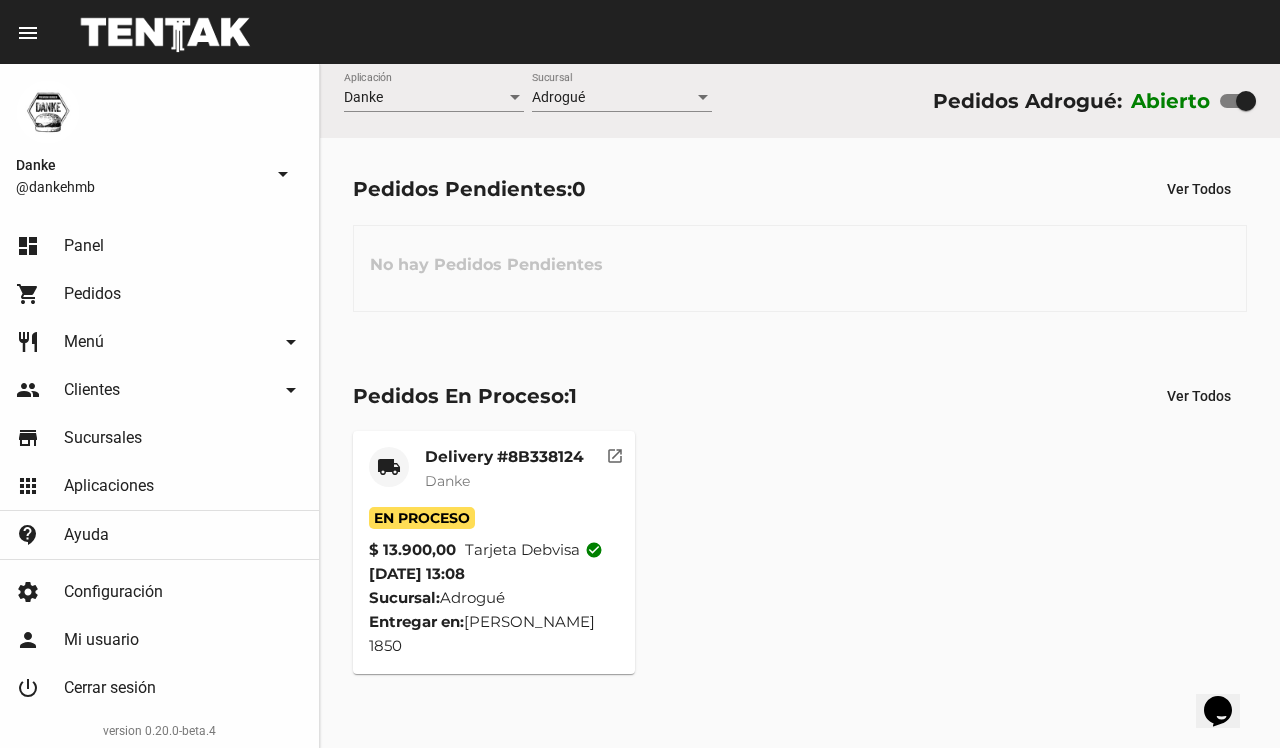 click on "Delivery #8B338124" 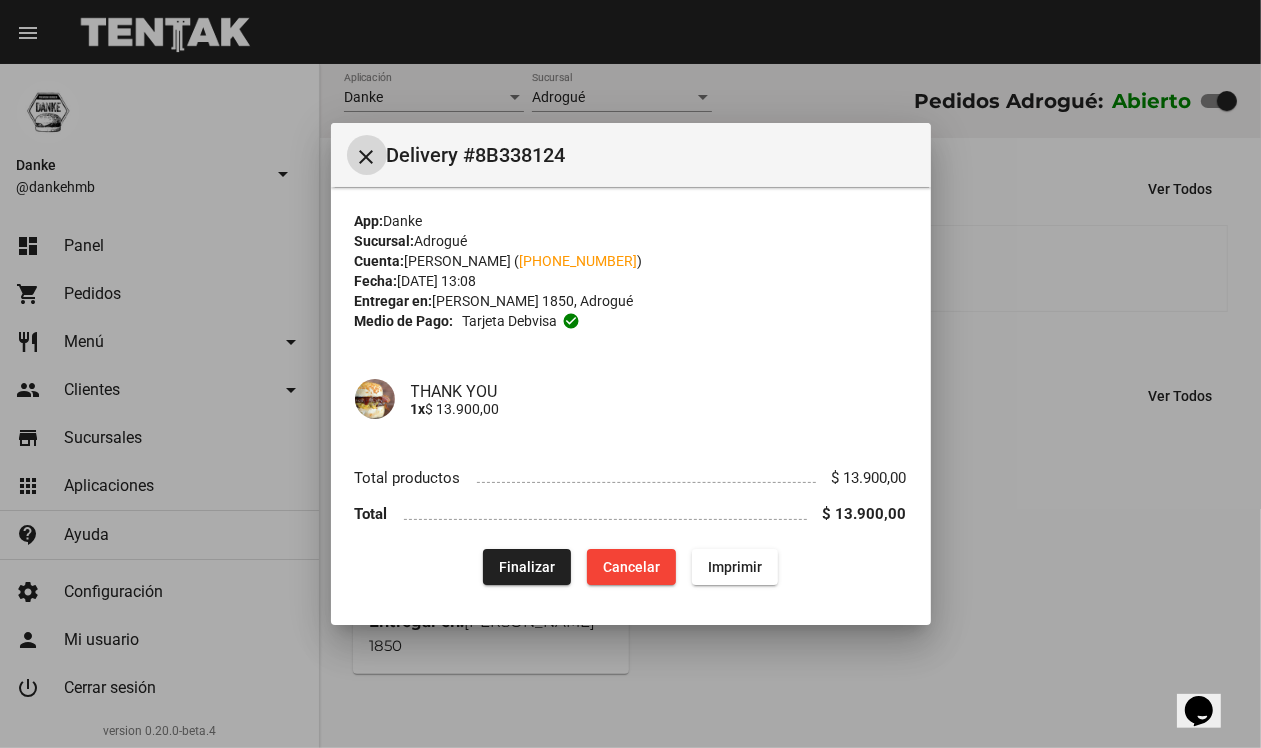 click on "Finalizar" 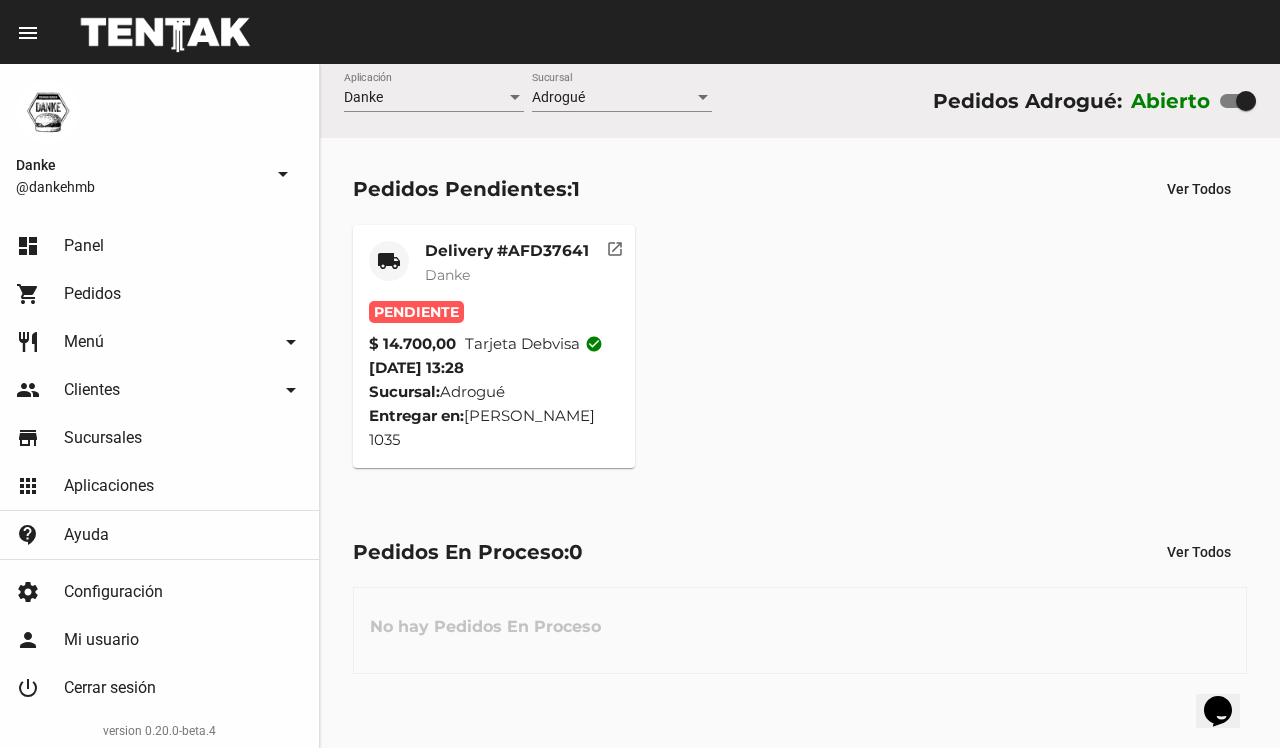 click on "Danke" 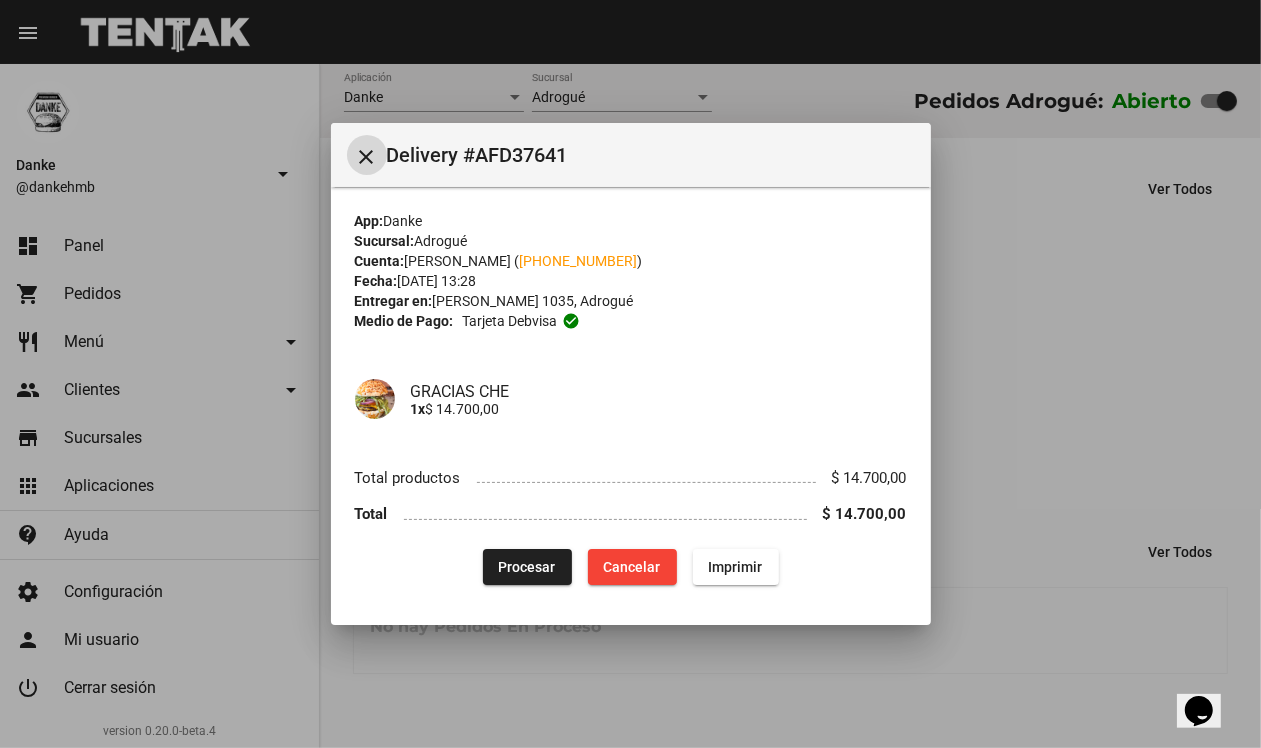 type 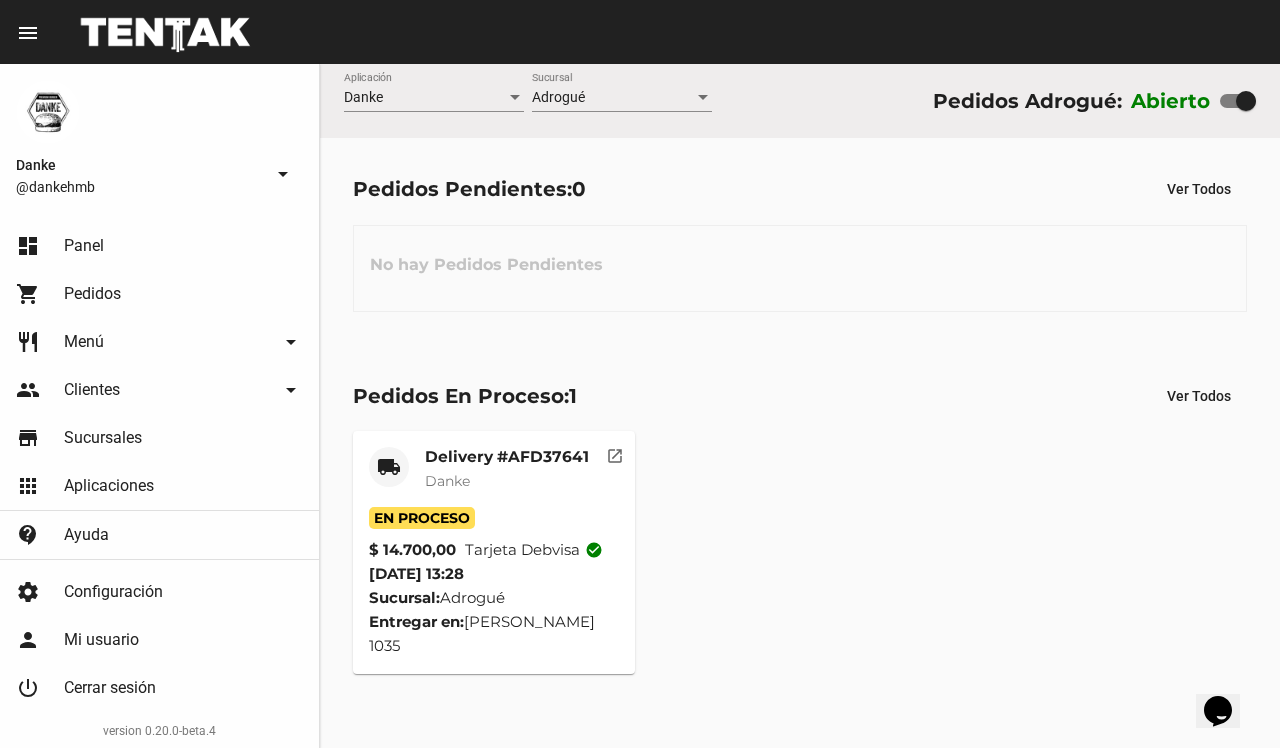 click on "Danke" 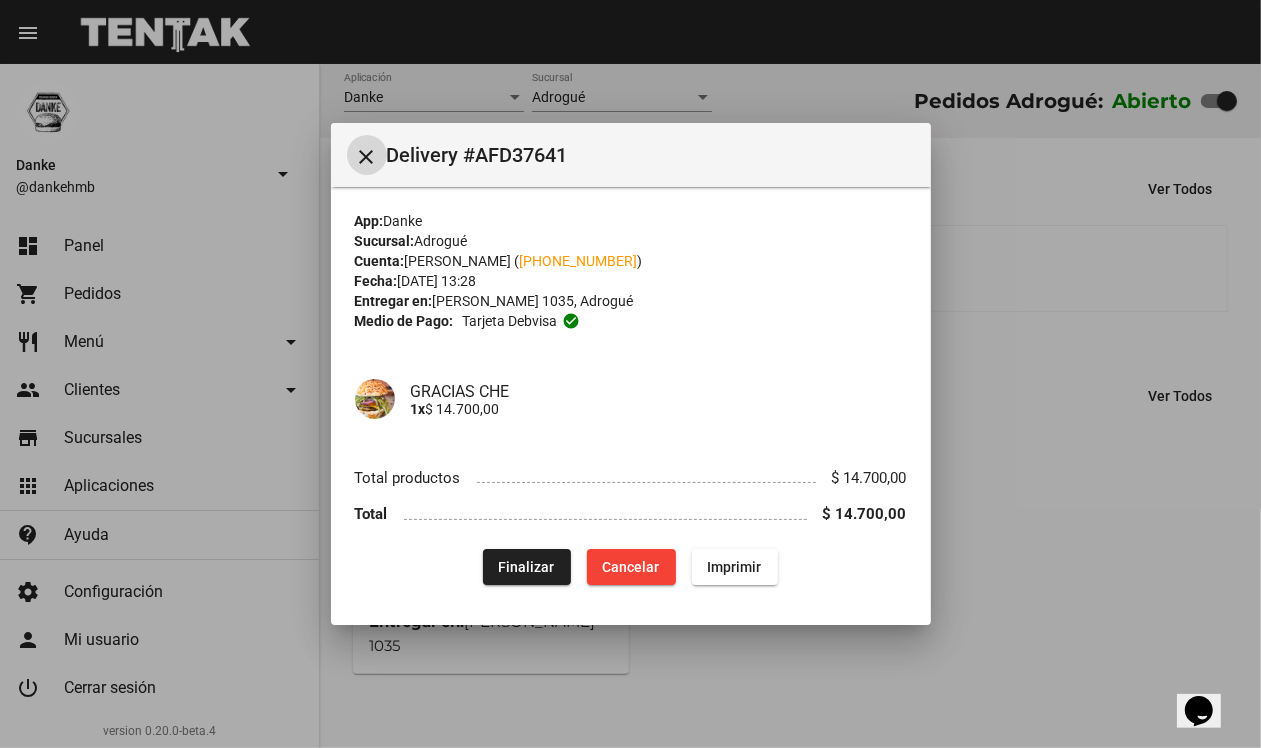click on "Finalizar" 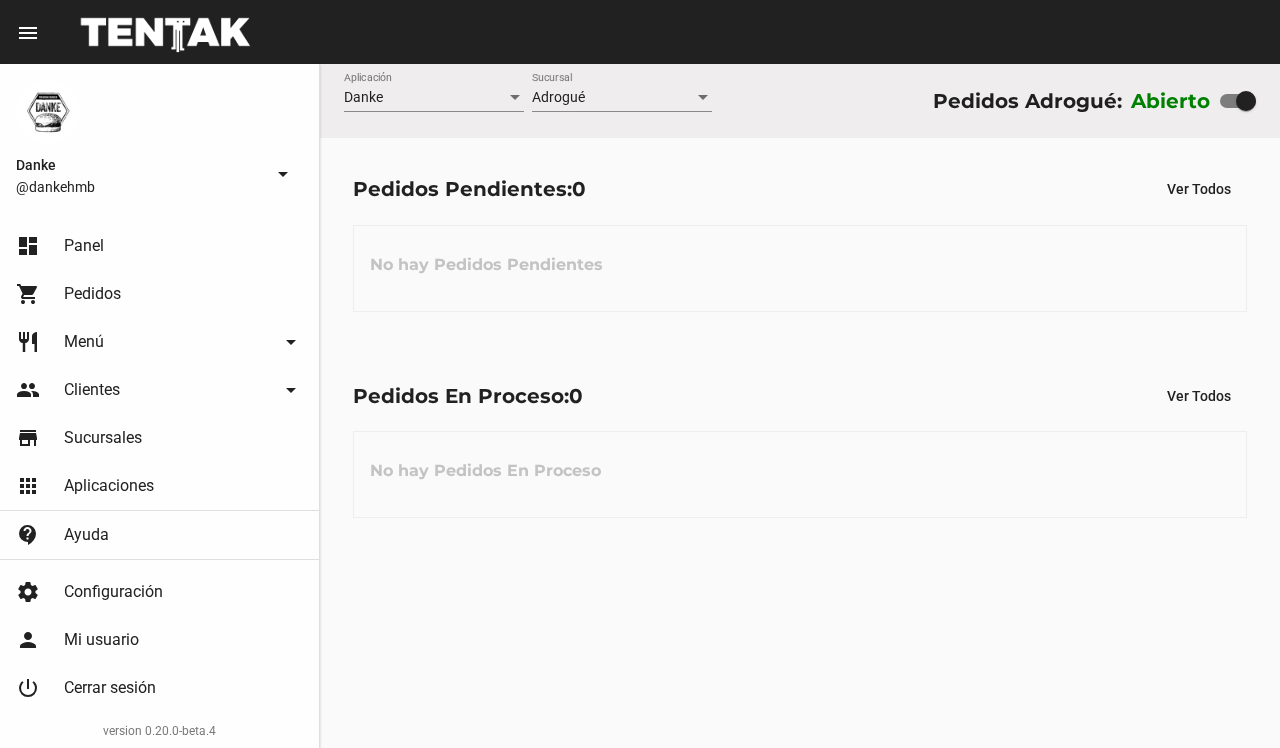 scroll, scrollTop: 0, scrollLeft: 0, axis: both 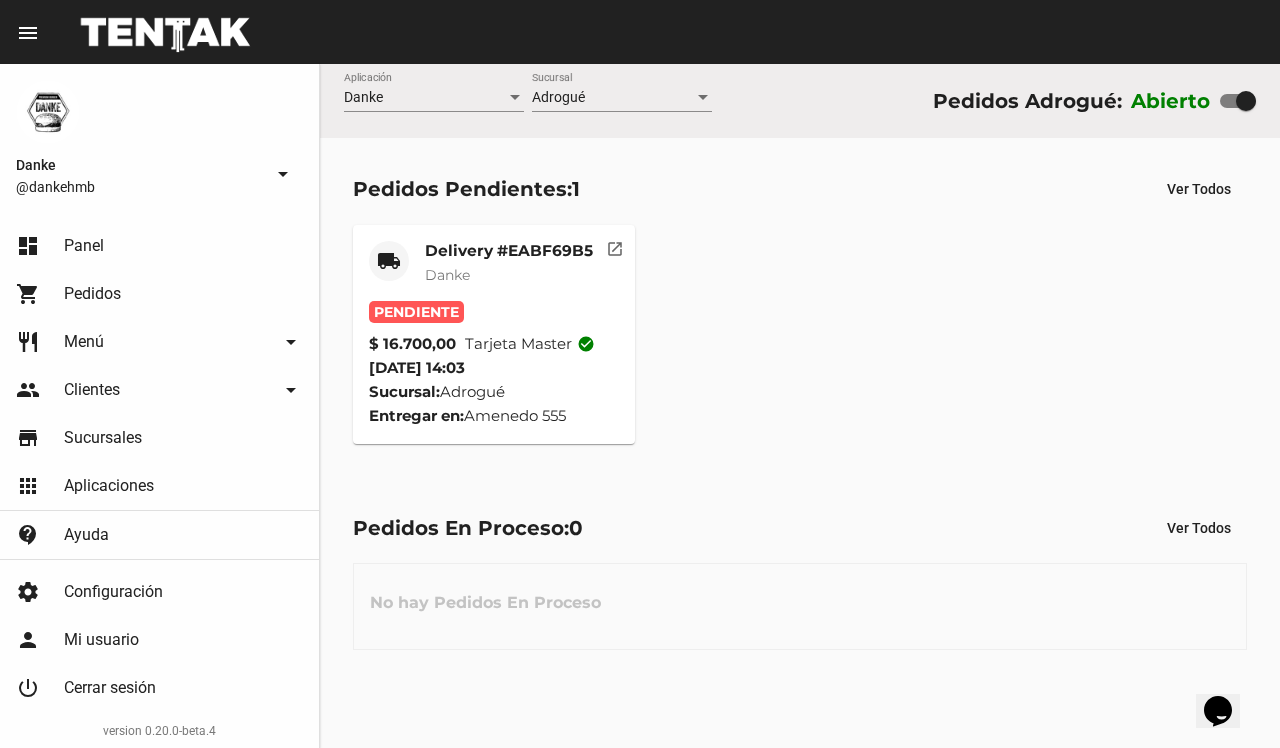 click on "Delivery #EABF69B5" 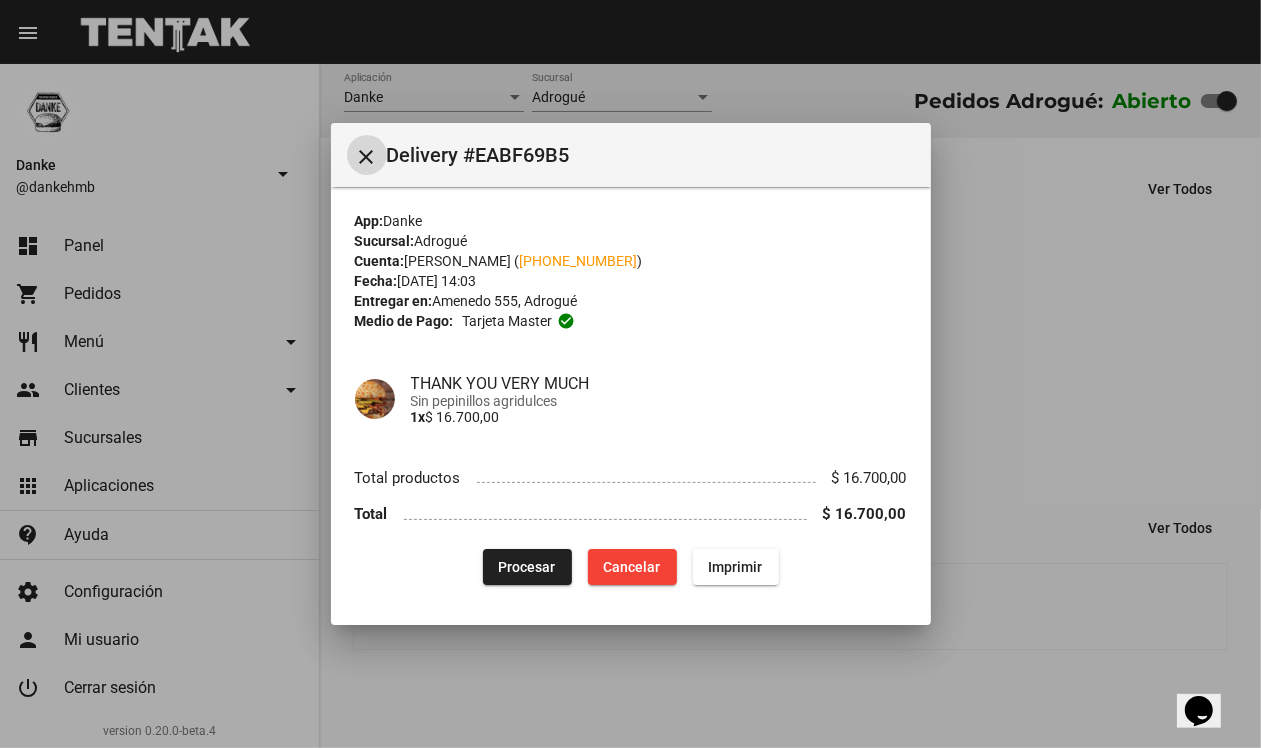 type 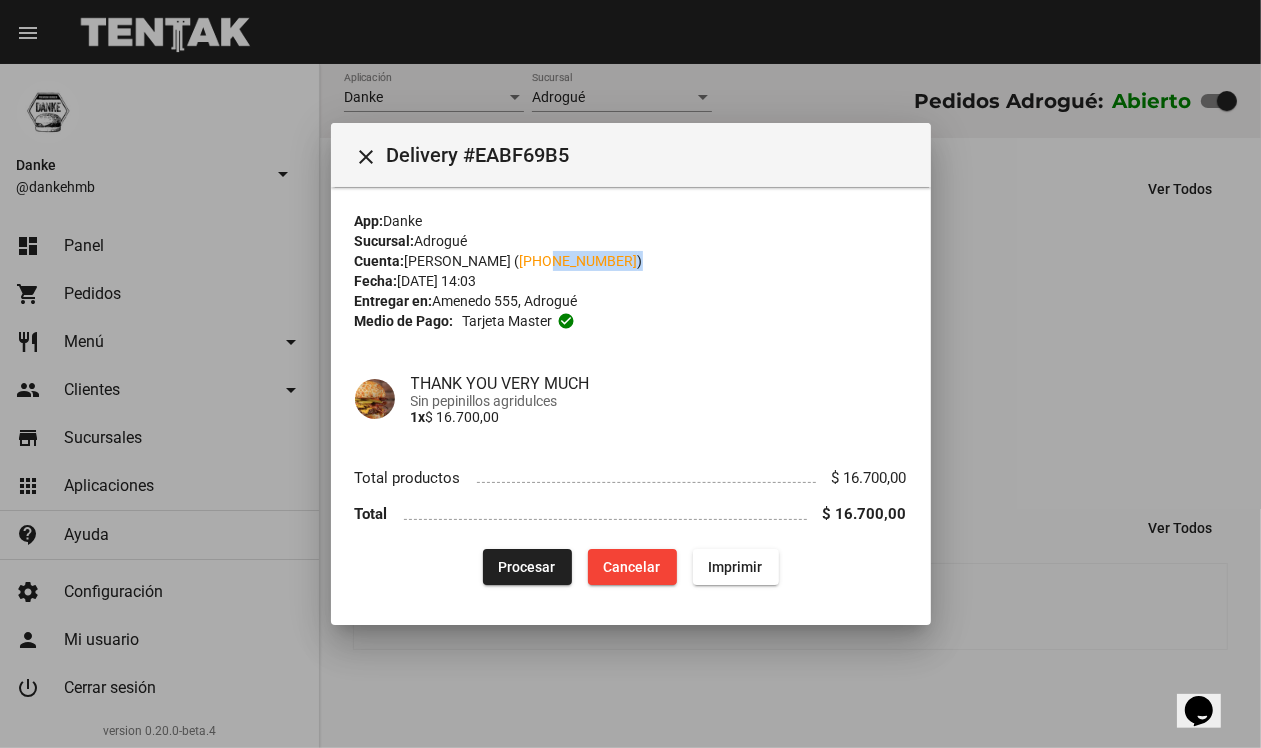 drag, startPoint x: 608, startPoint y: 268, endPoint x: 526, endPoint y: 253, distance: 83.360664 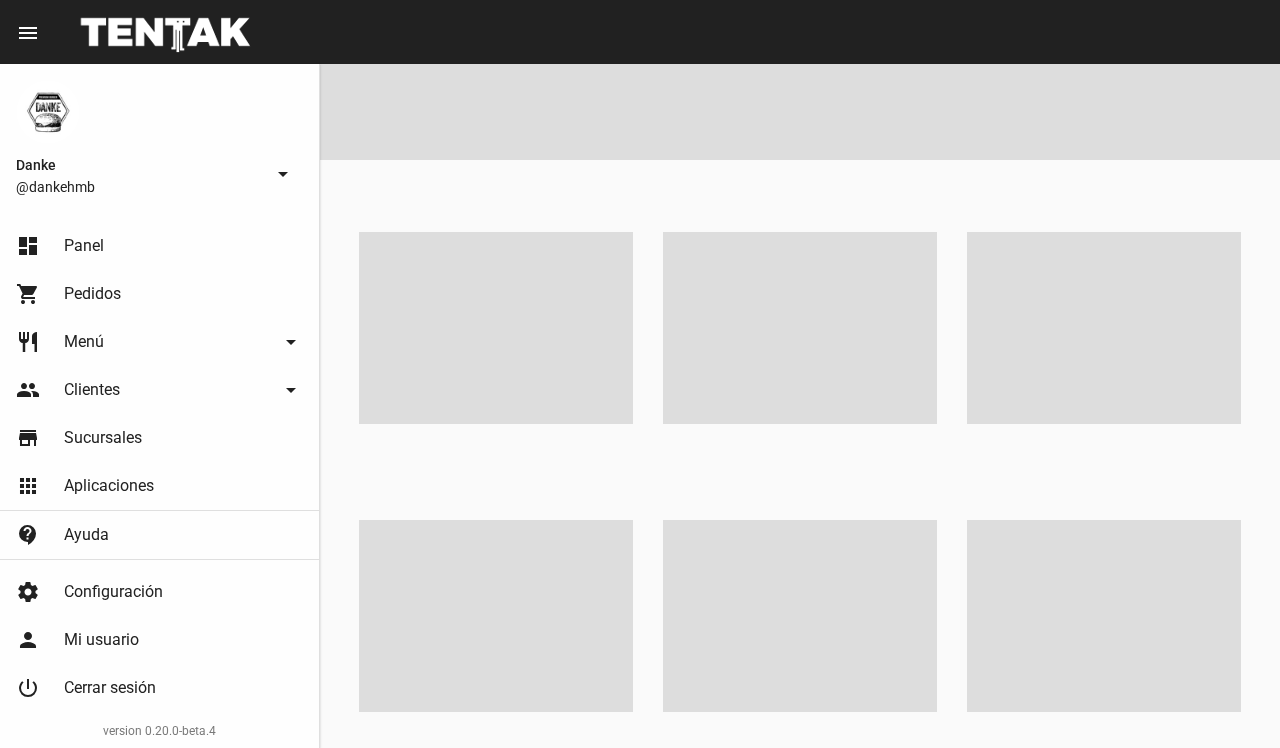 scroll, scrollTop: 0, scrollLeft: 0, axis: both 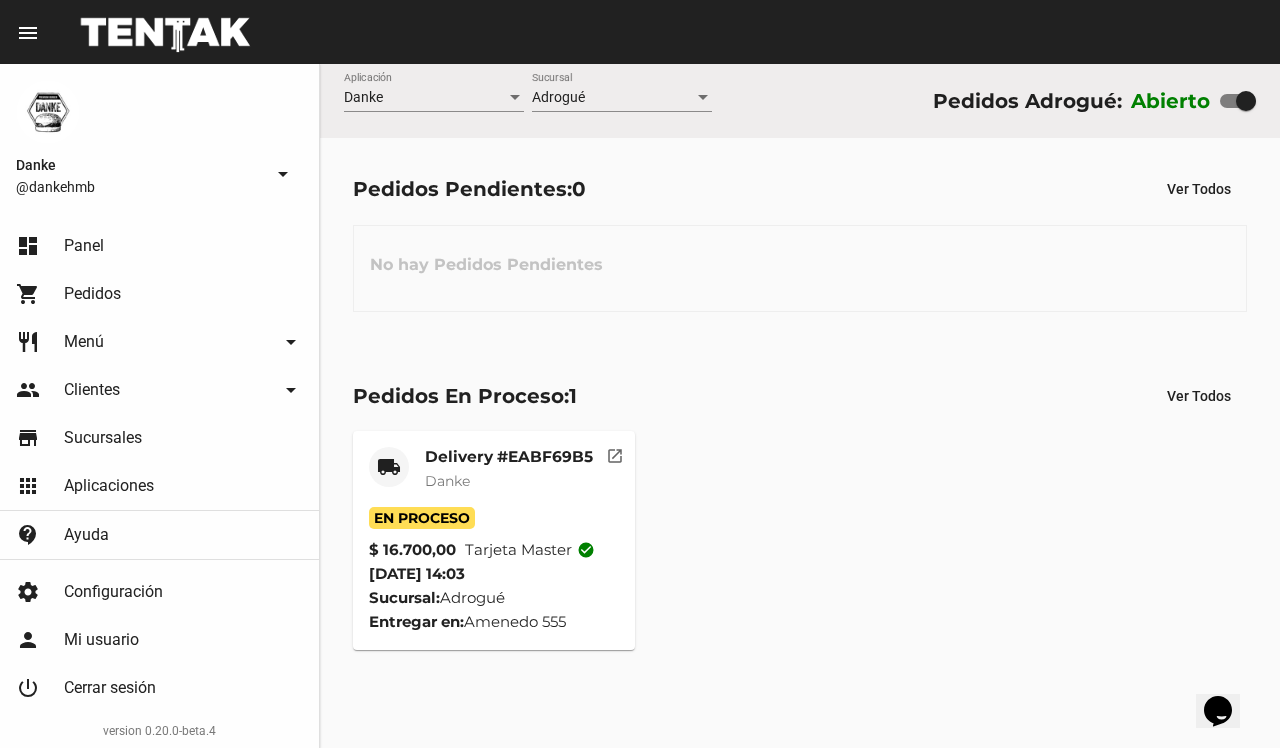 click on "Delivery #EABF69B5" 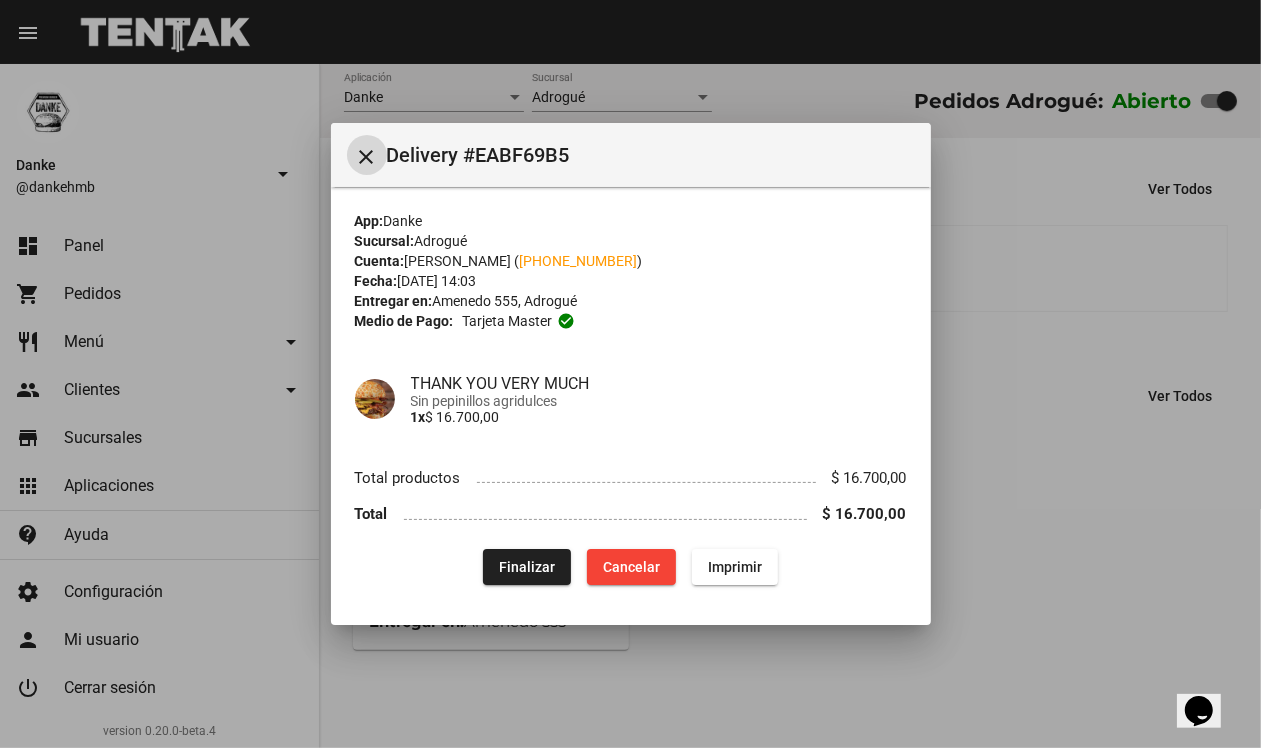 click on "Finalizar" 